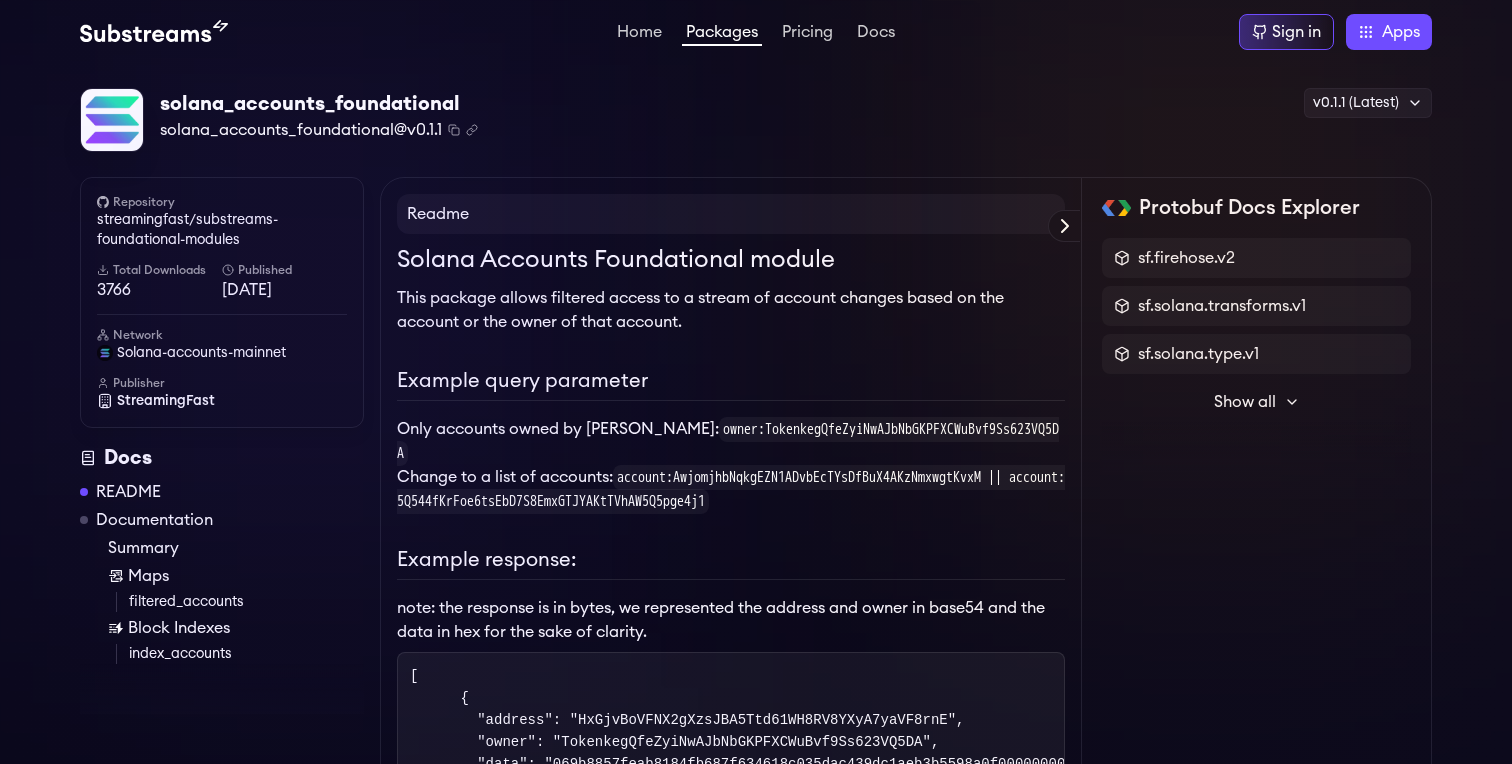 scroll, scrollTop: 0, scrollLeft: 0, axis: both 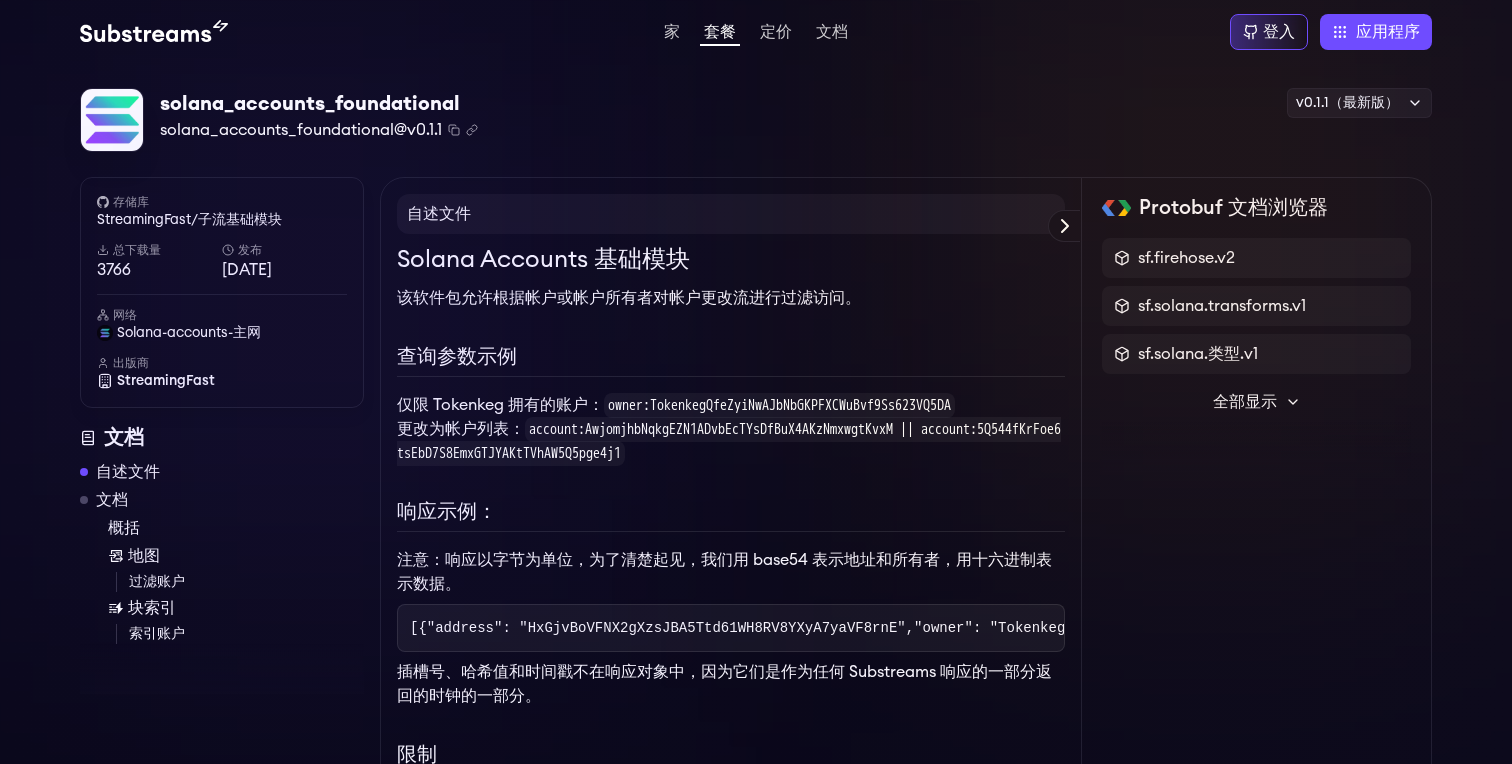 click on "solana_accounts_foundational solana_accounts_foundational@v0.1.1 Copied!   Copied!   v0.1.1（最新版） v0.1.1（最新版） v0.1.0 v0.0.4 v0.0.3 v0.0.2 v0.0.1  Repository streamingfast/substreams-foundational-modules  Total Downloads 3766  Published [DATE]  Network   solana-accounts-mainnet  Publisher   StreamingFast" at bounding box center [756, 120] 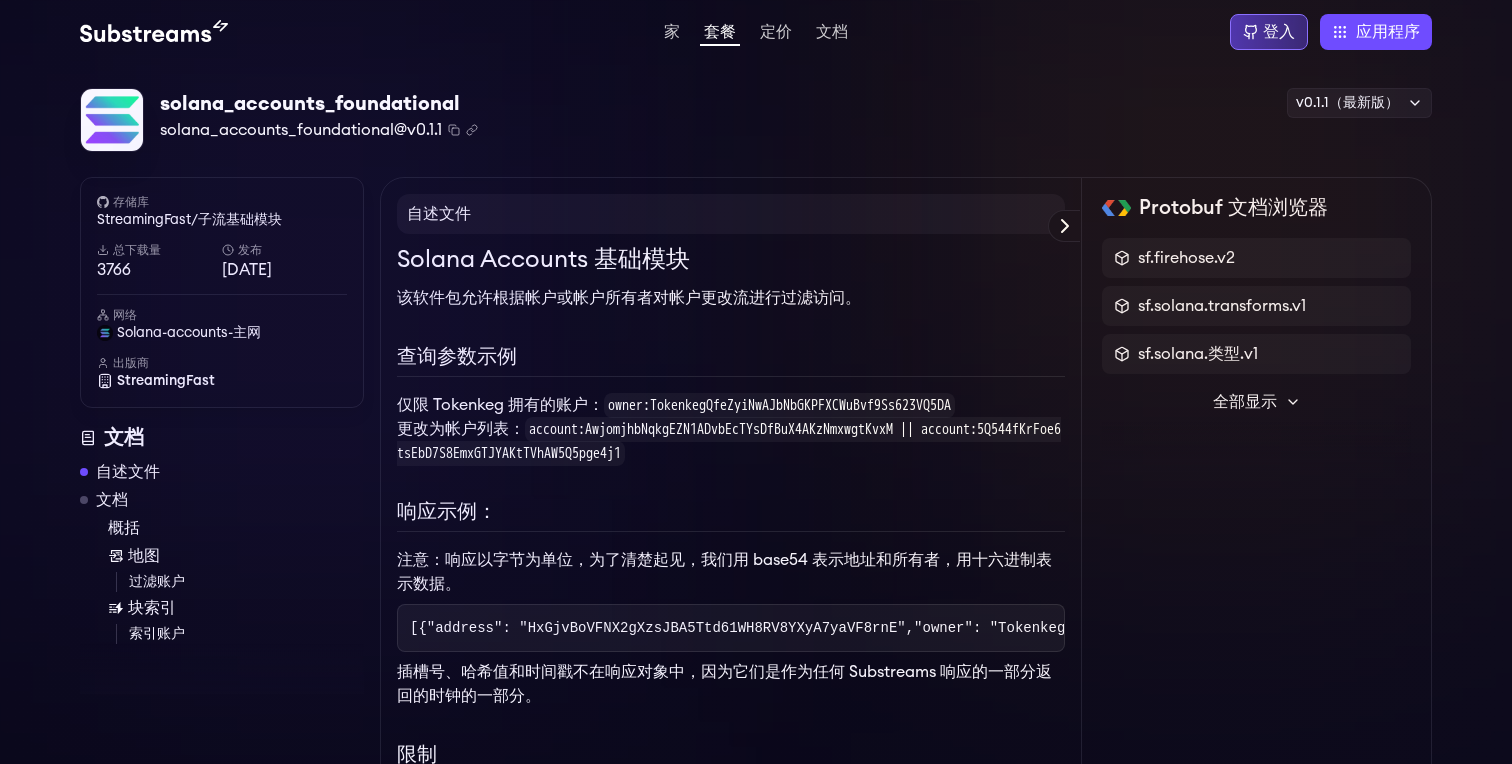 click 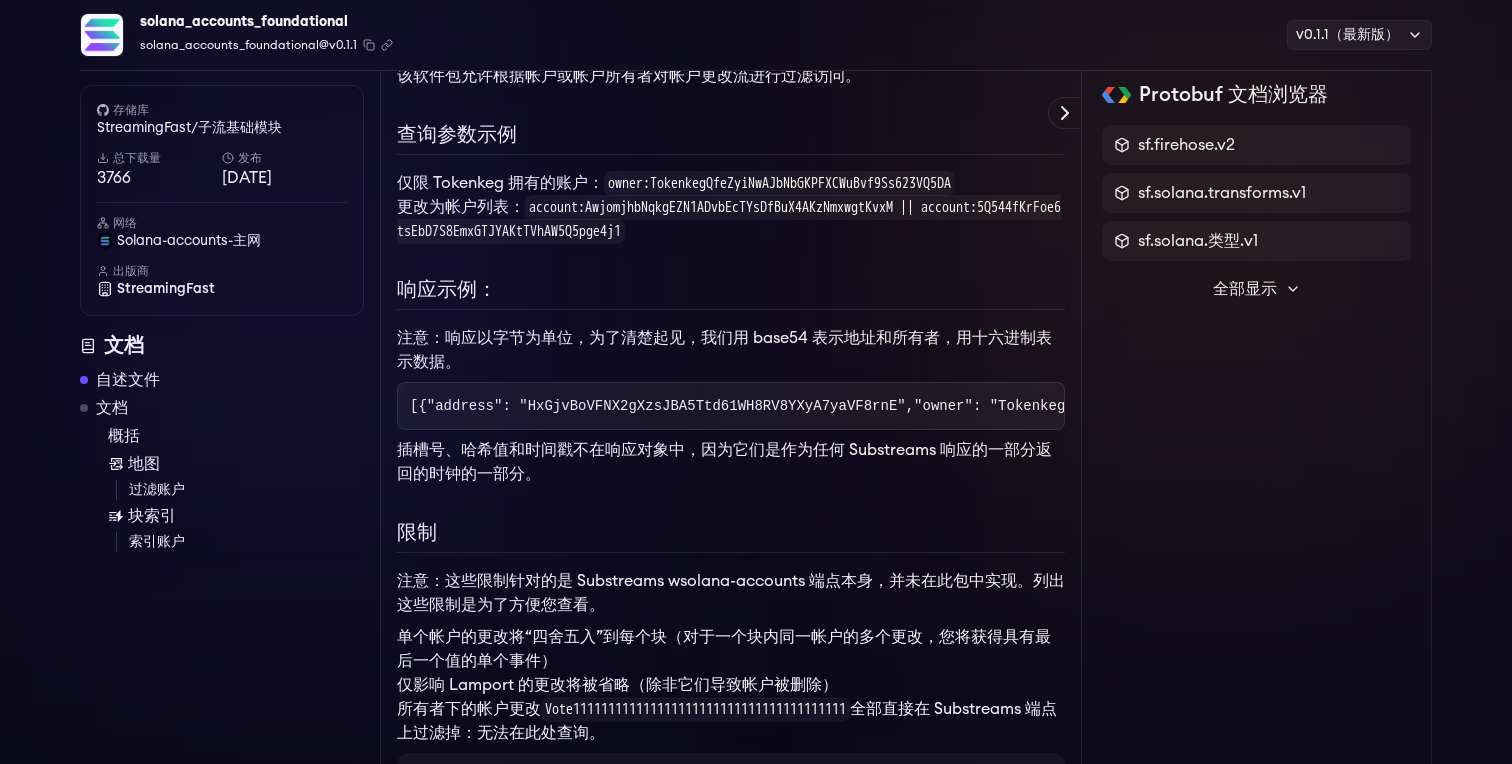 scroll, scrollTop: 241, scrollLeft: 0, axis: vertical 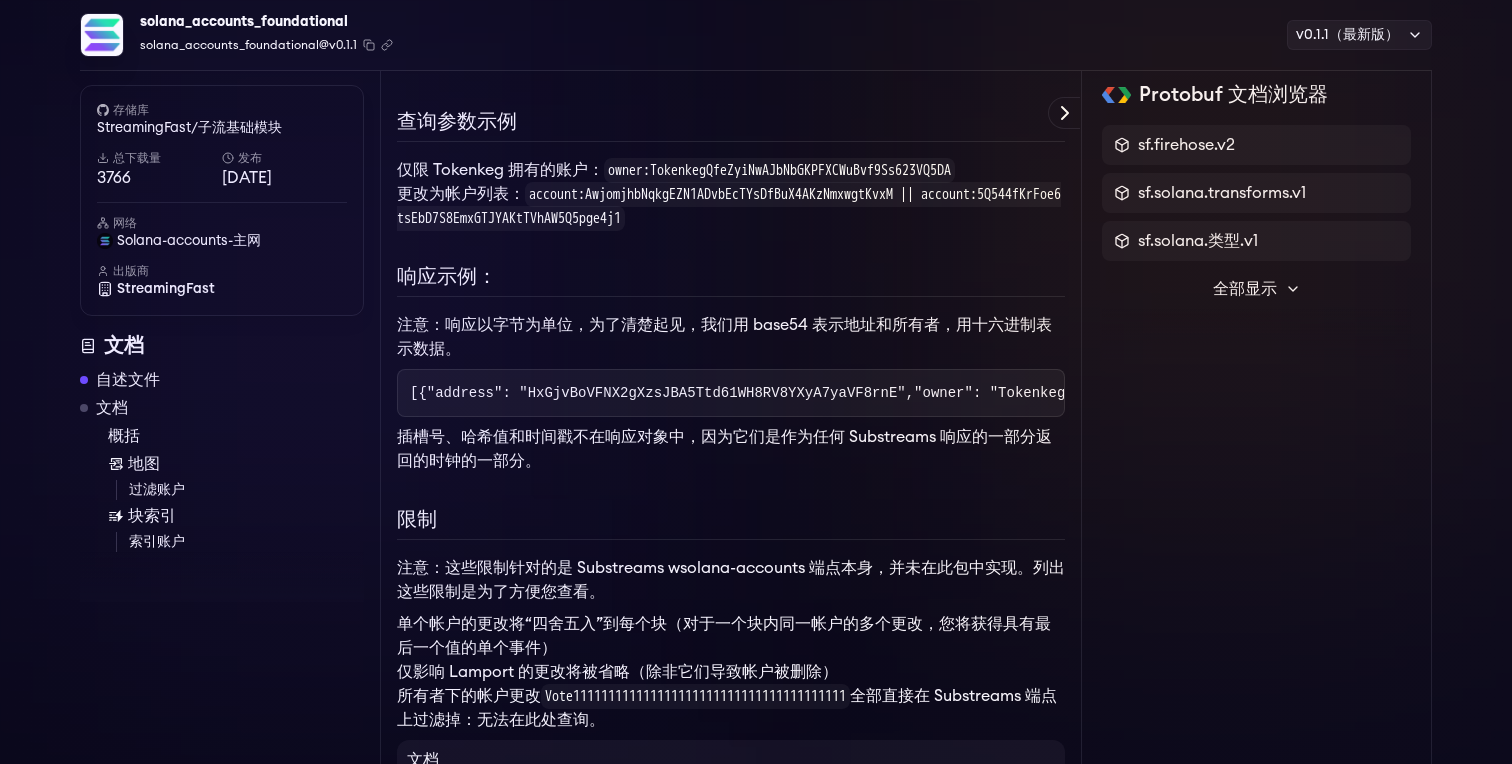 click on "注意：响应以字节为单位，为了清楚起见，我们用 base54 表示地址和所有者，用十六进制表示数据。" at bounding box center (731, 337) 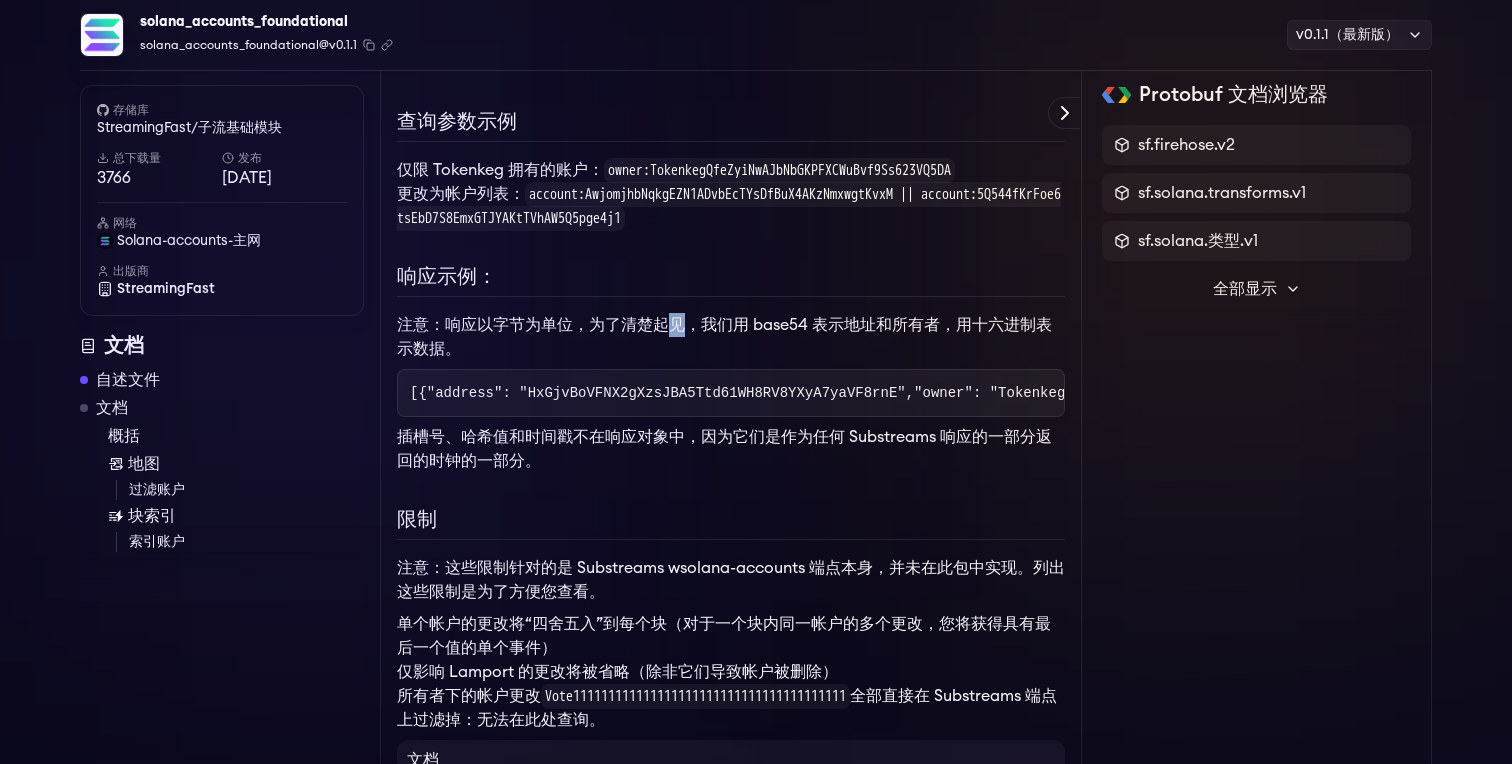 click on "注意：响应以字节为单位，为了清楚起见，我们用 base54 表示地址和所有者，用十六进制表示数据。" at bounding box center [731, 337] 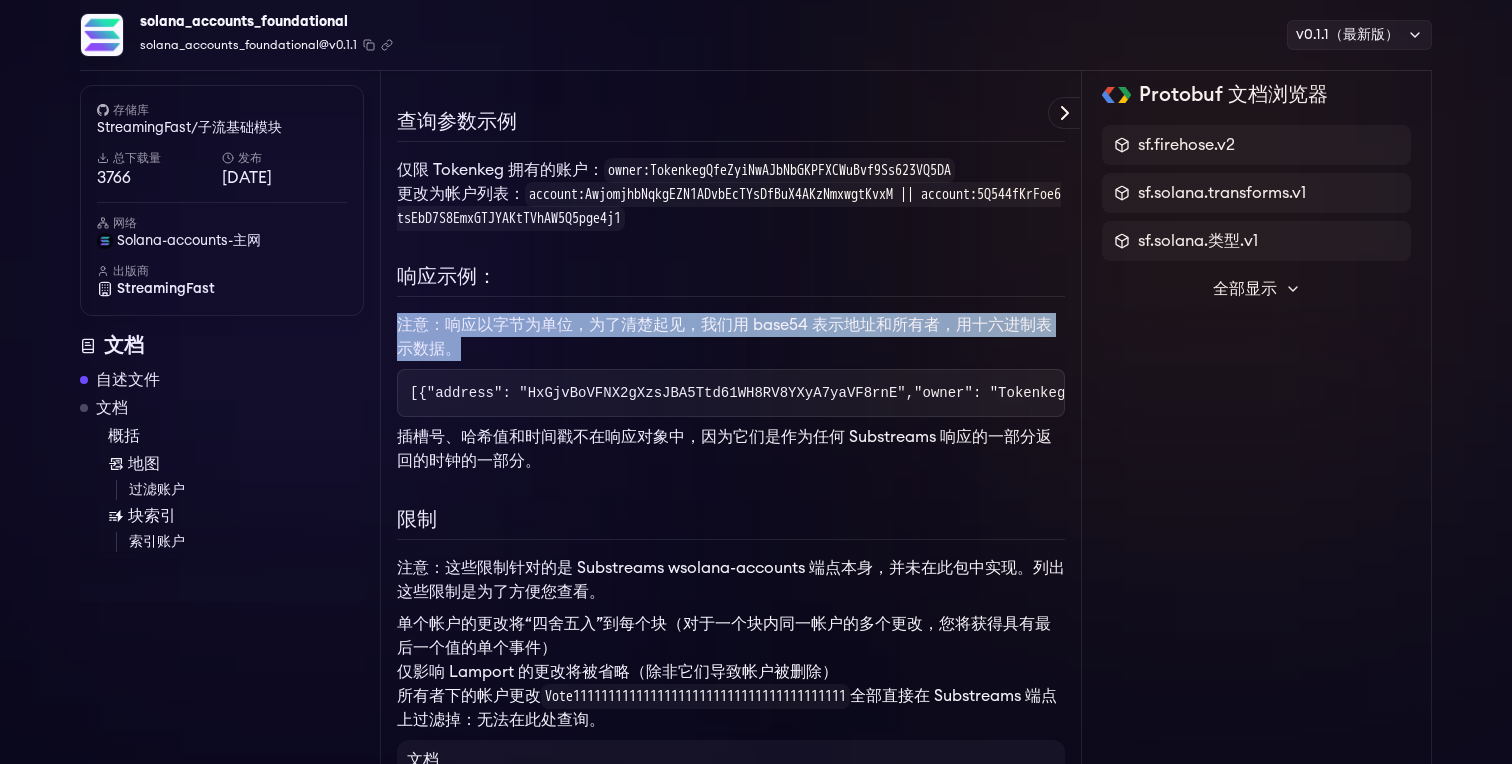 click on "注意：响应以字节为单位，为了清楚起见，我们用 base54 表示地址和所有者，用十六进制表示数据。" at bounding box center (731, 337) 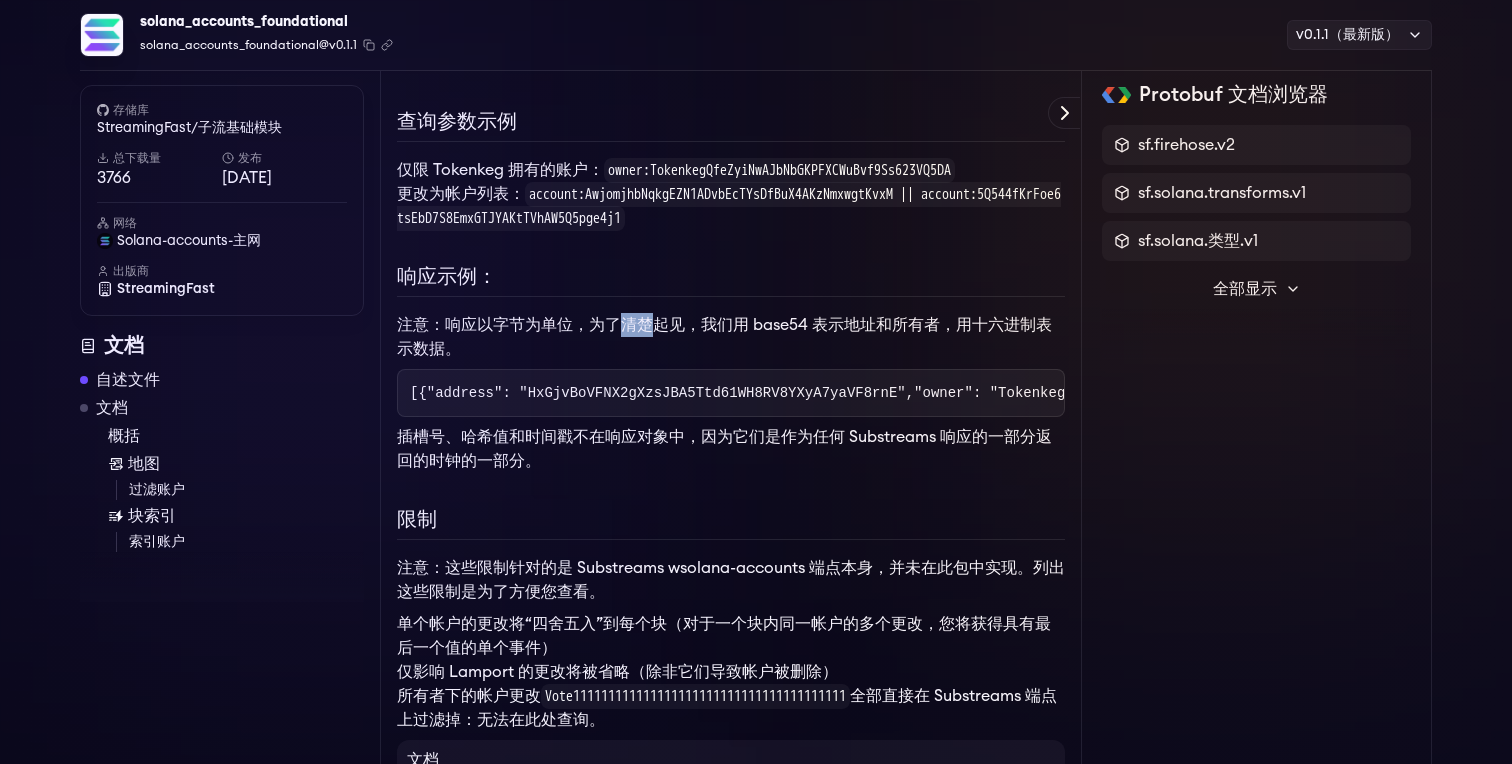 click on "注意：响应以字节为单位，为了清楚起见，我们用 base54 表示地址和所有者，用十六进制表示数据。" at bounding box center (731, 337) 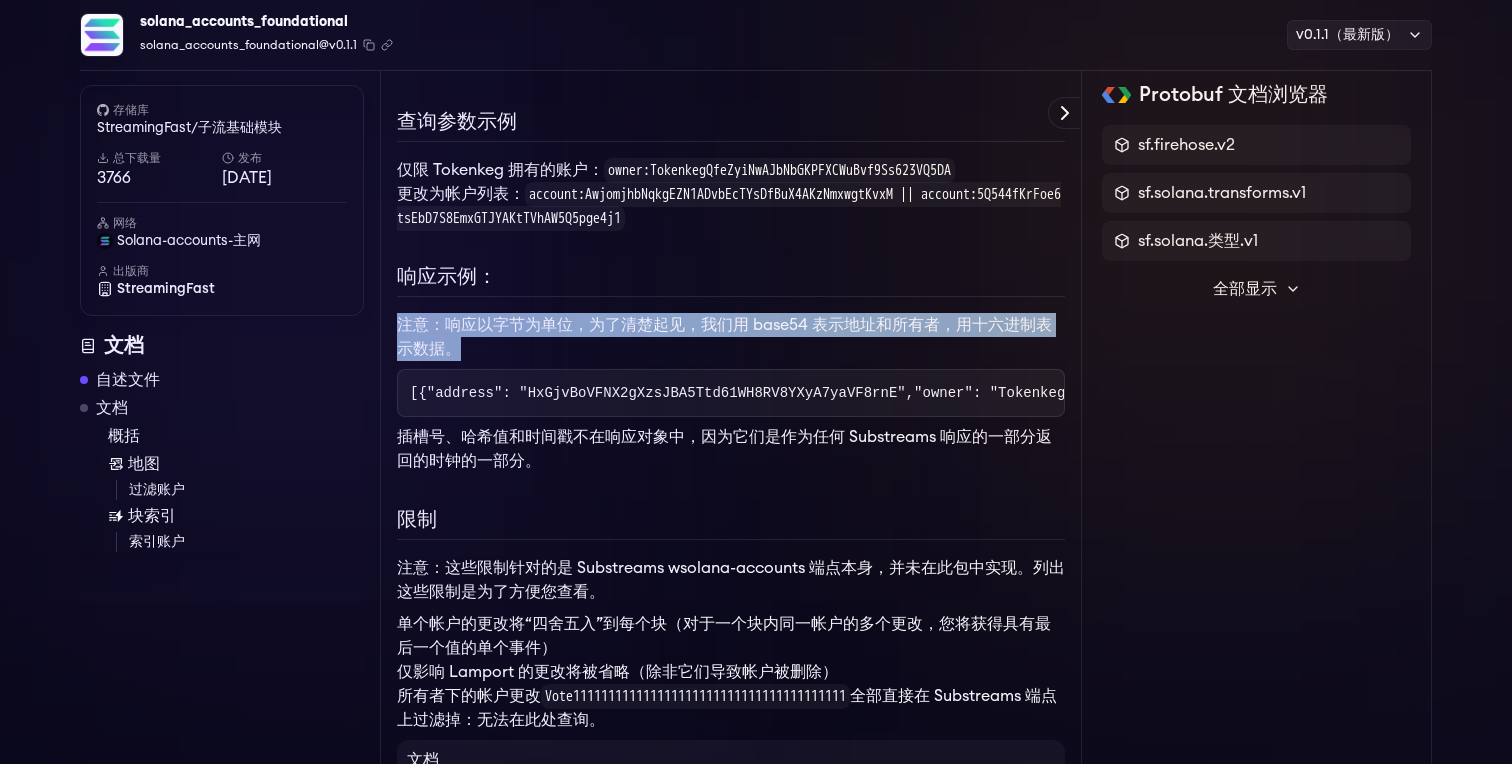 click on "注意：响应以字节为单位，为了清楚起见，我们用 base54 表示地址和所有者，用十六进制表示数据。" at bounding box center (731, 337) 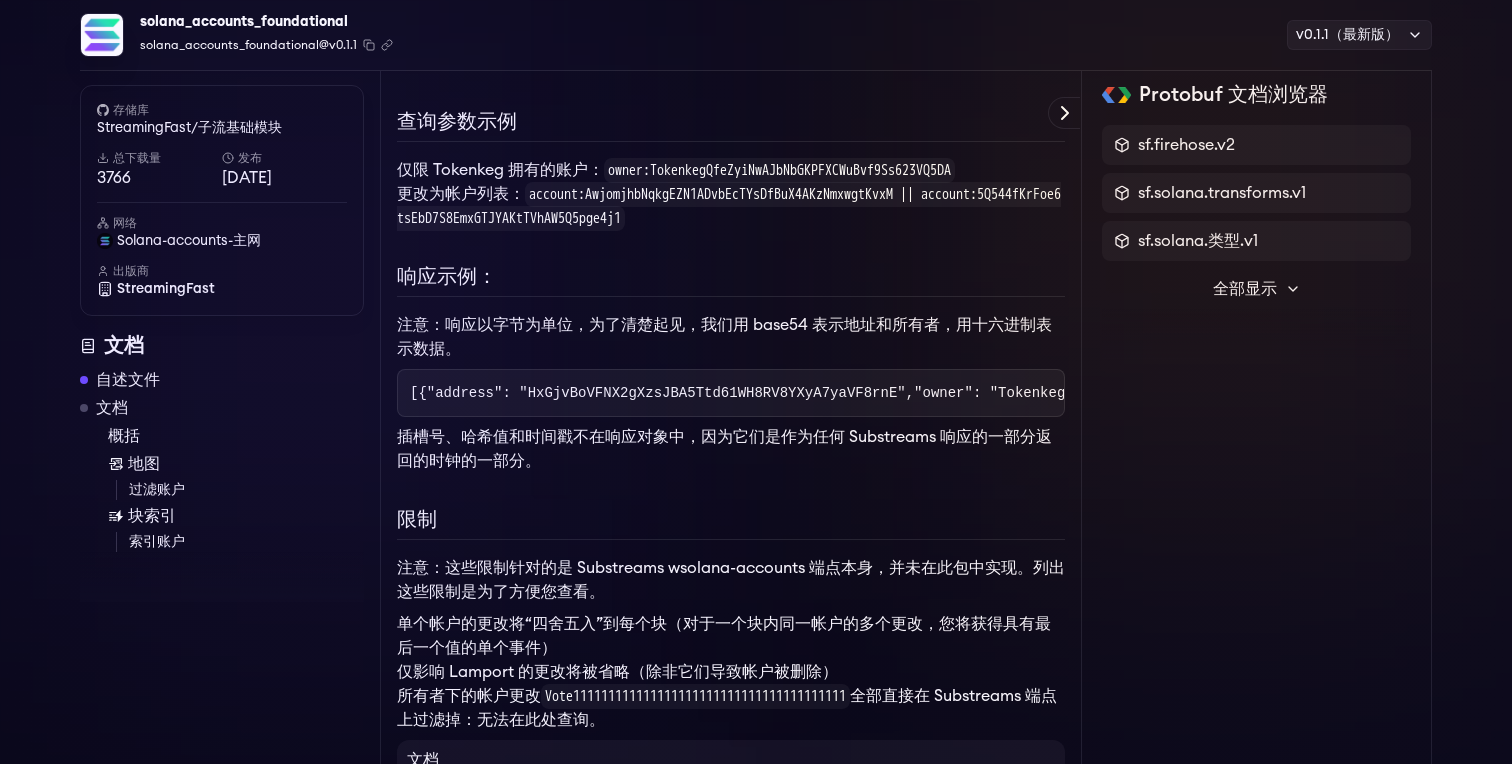click on "仅限 Tokenkeg 拥有的账户：" at bounding box center (500, 170) 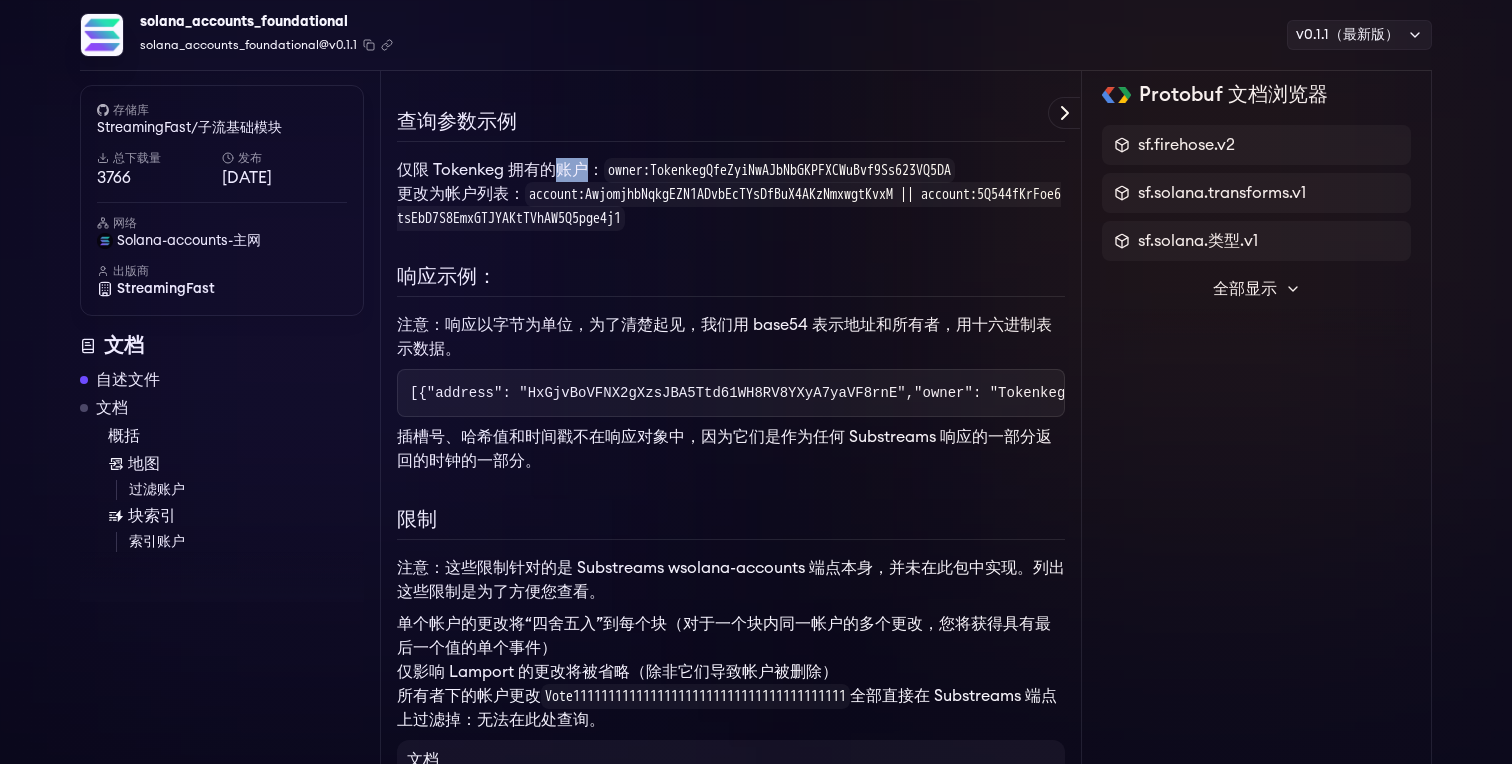 click on "仅限 Tokenkeg 拥有的账户：" at bounding box center [500, 170] 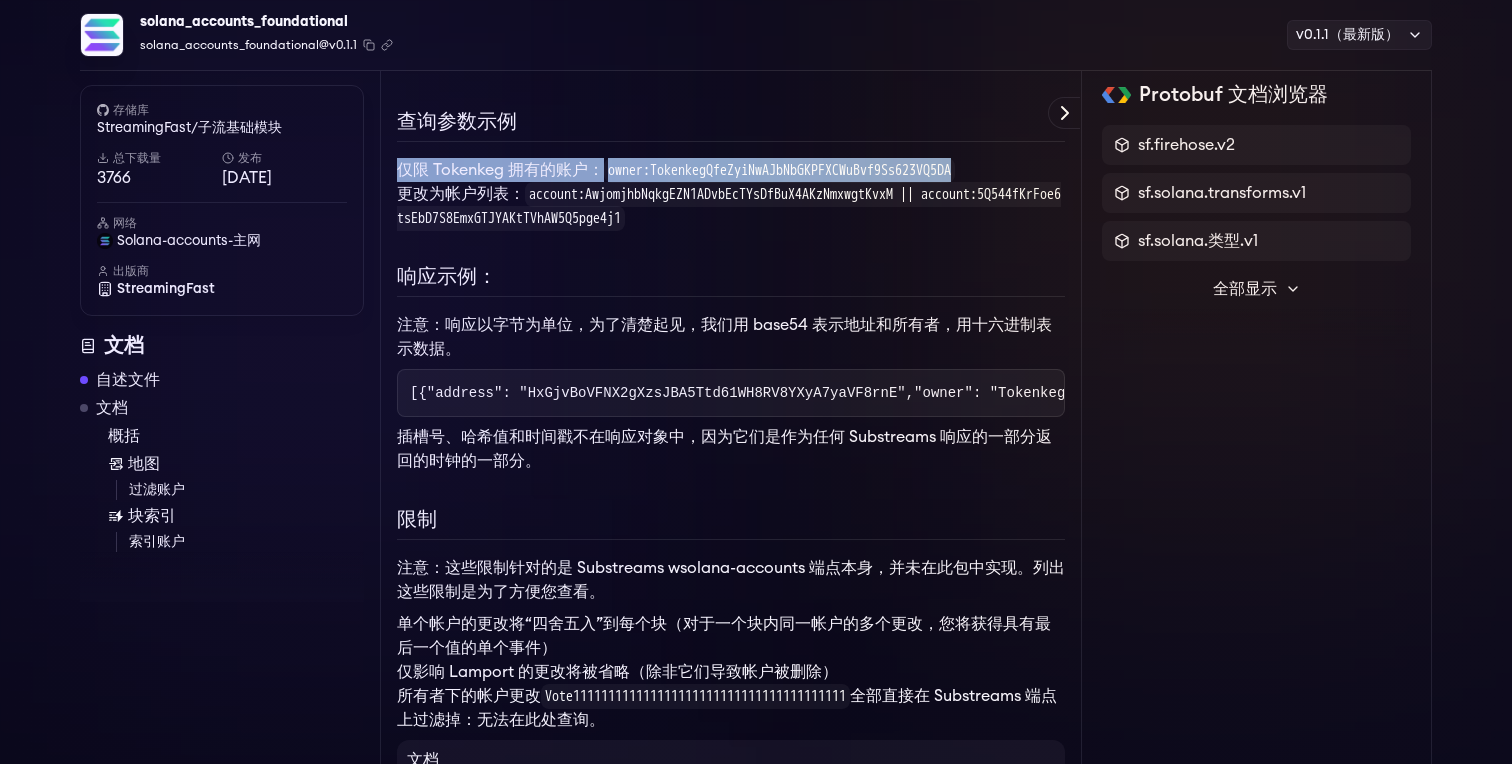 click on "仅限 Tokenkeg 拥有的账户：" at bounding box center (500, 170) 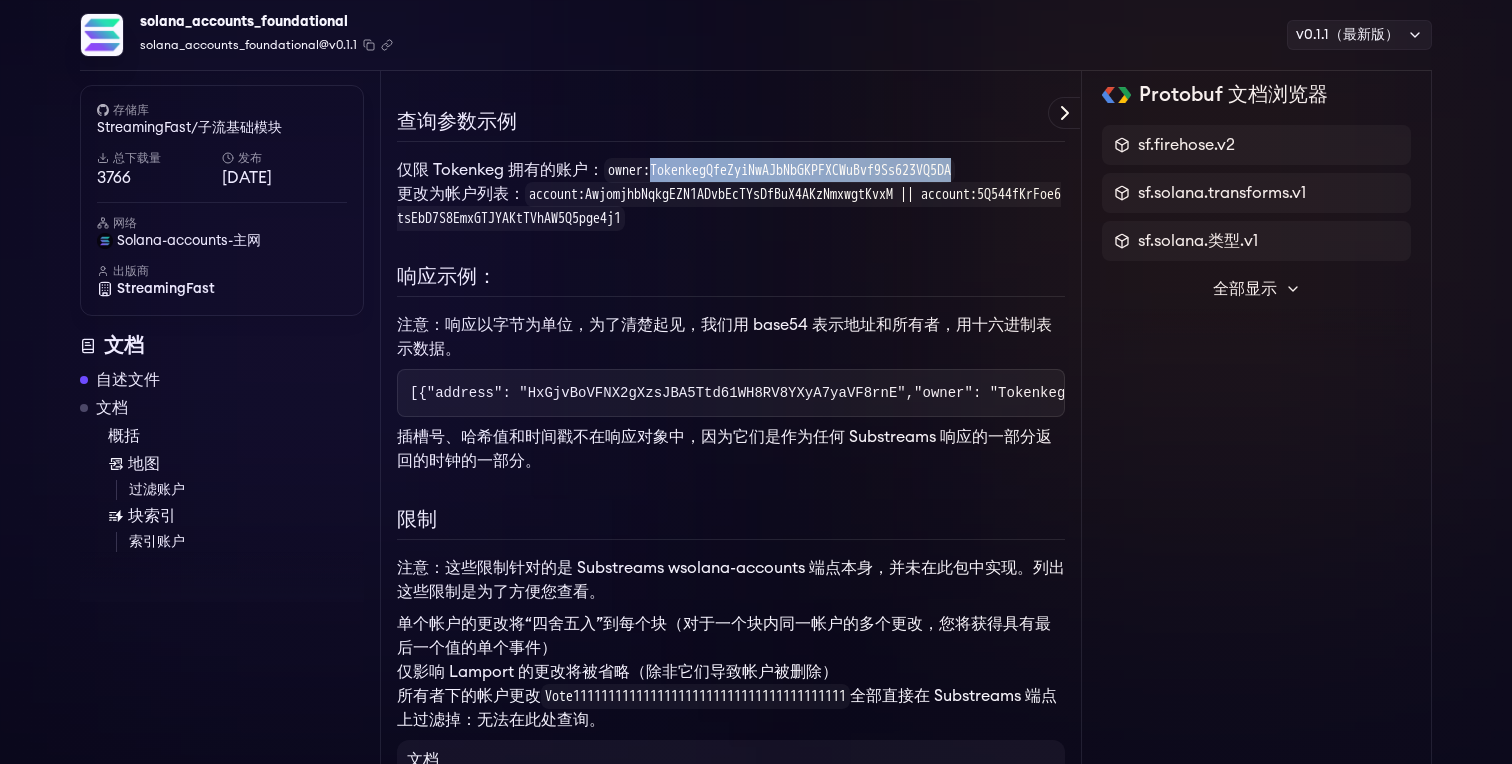 click on "owner:TokenkegQfeZyiNwAJbNbGKPFXCWuBvf9Ss623VQ5DA" at bounding box center (779, 170) 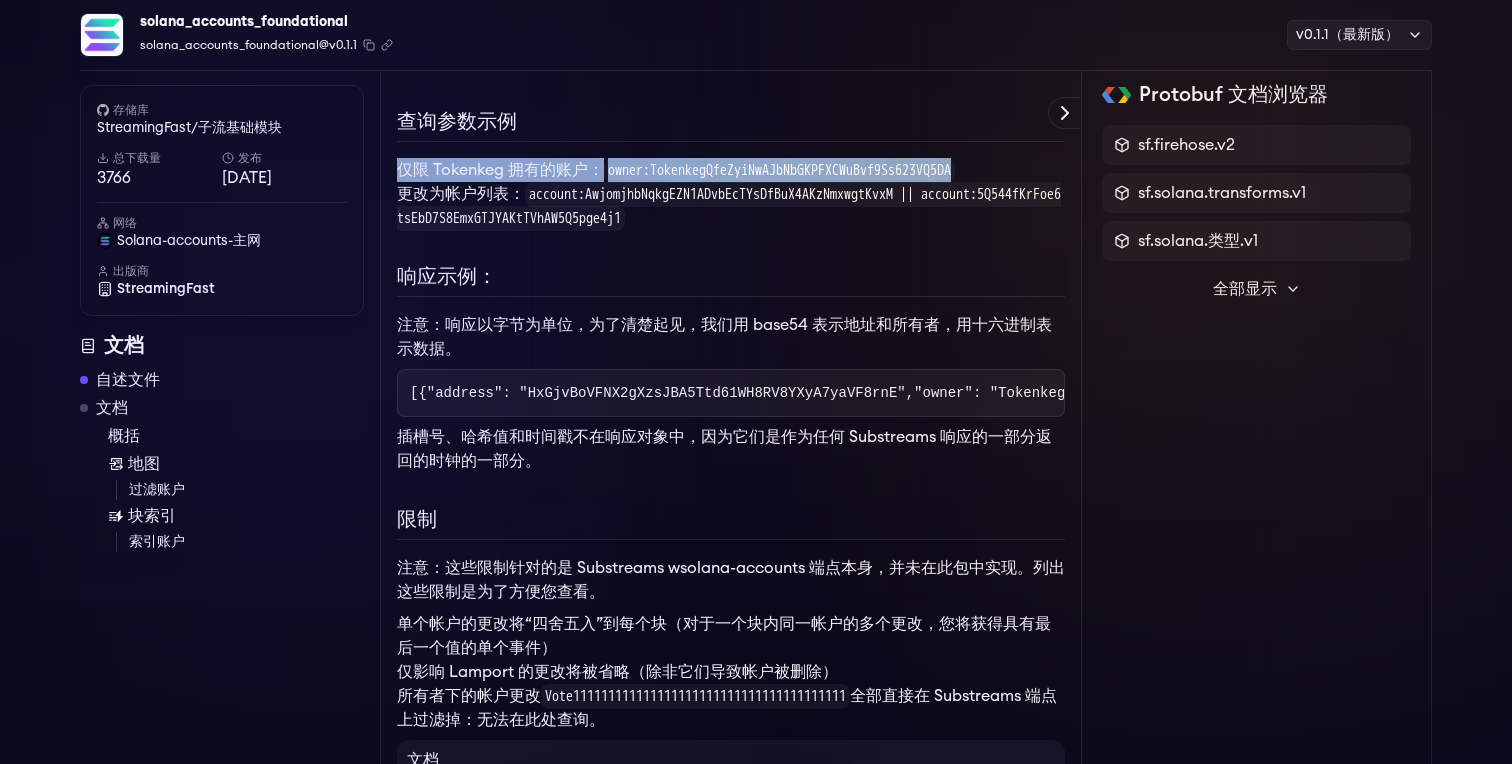 click on "owner:TokenkegQfeZyiNwAJbNbGKPFXCWuBvf9Ss623VQ5DA" at bounding box center [779, 170] 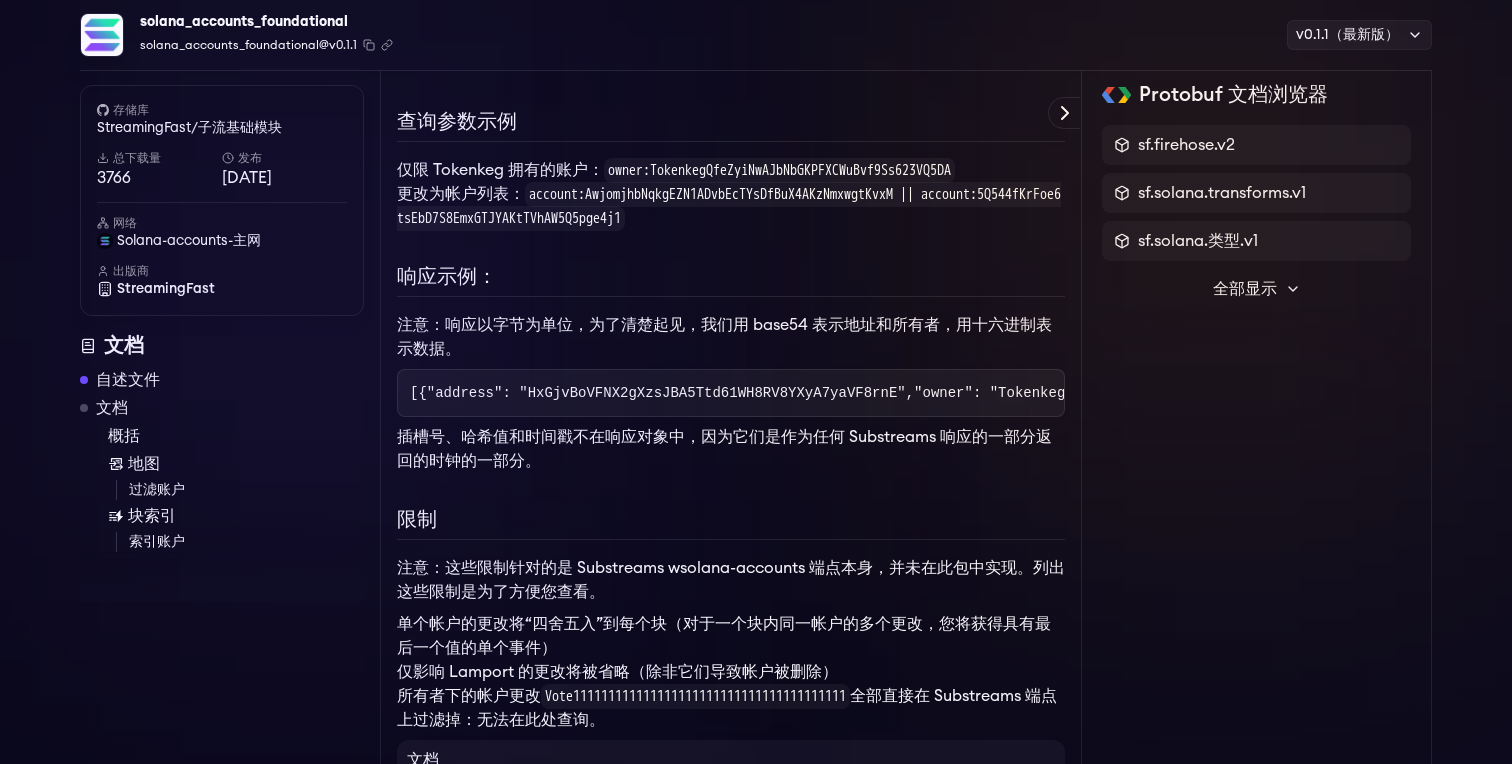 click on "account:AwjomjhbNqkgEZN1ADvbEcTYsDfBuX4AKzNmxwgtKvxM || account:5Q544fKrFoe6tsEbD7S8EmxGTJYAKtTVhAW5Q5pge4j1" at bounding box center [729, 206] 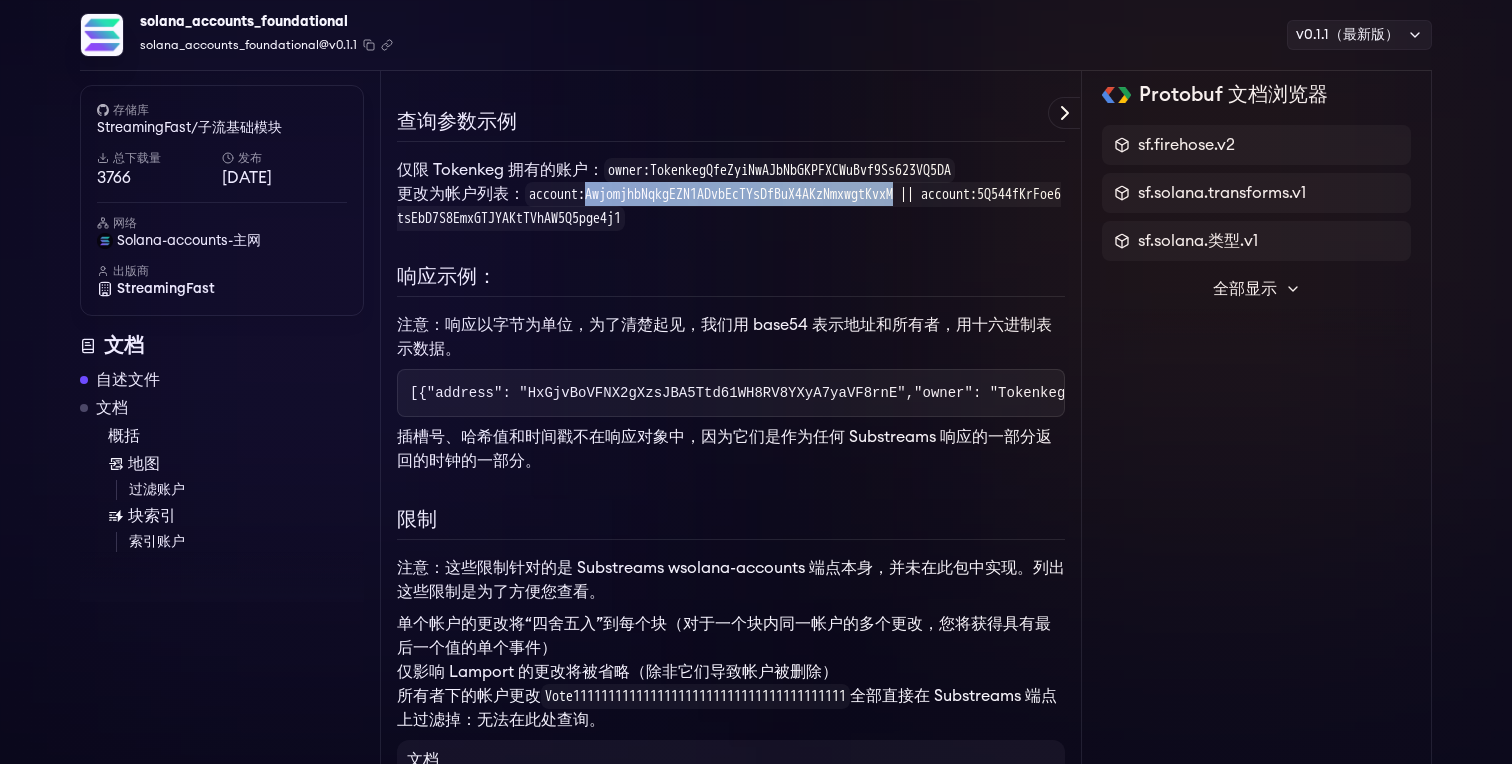 click on "account:AwjomjhbNqkgEZN1ADvbEcTYsDfBuX4AKzNmxwgtKvxM || account:5Q544fKrFoe6tsEbD7S8EmxGTJYAKtTVhAW5Q5pge4j1" at bounding box center (729, 206) 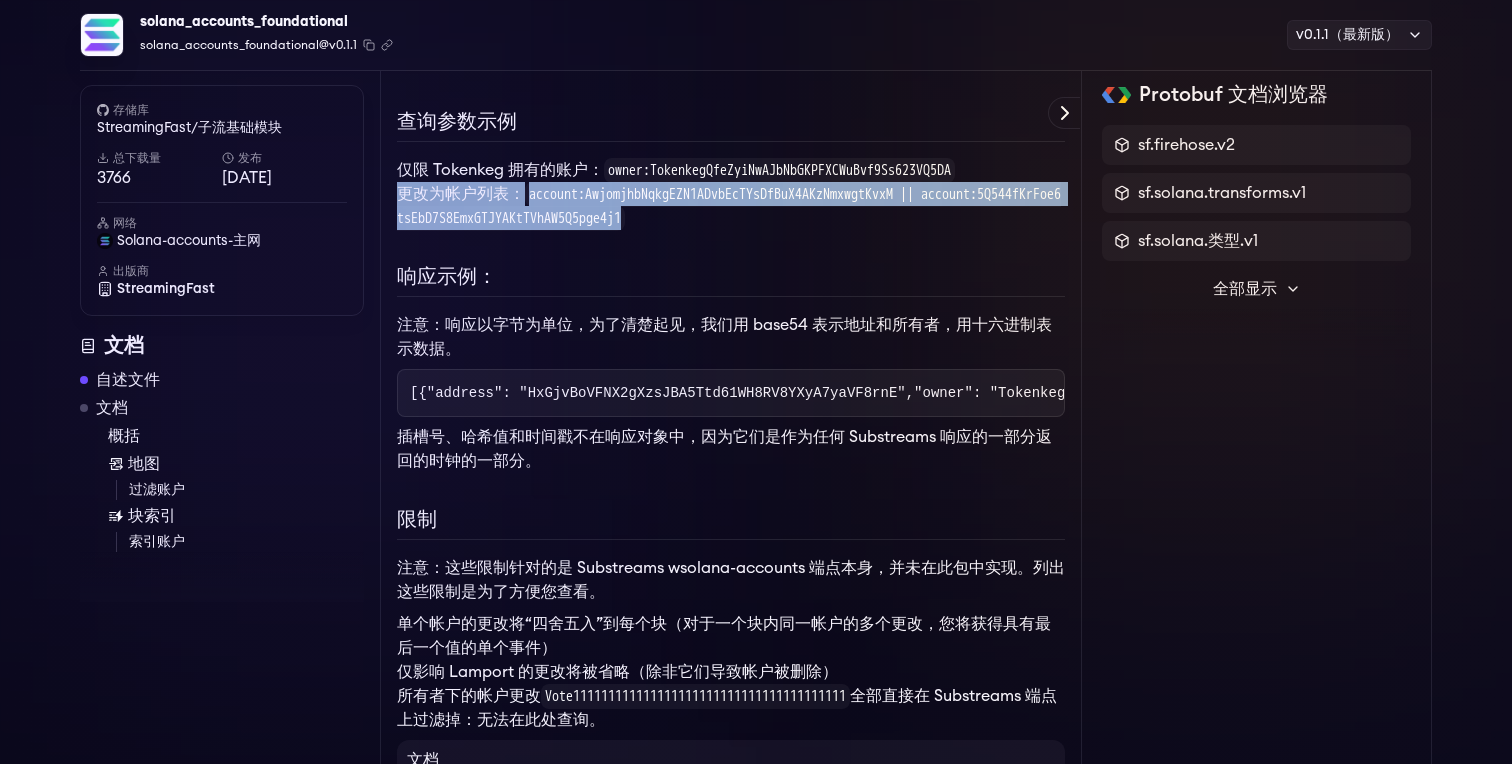click on "account:AwjomjhbNqkgEZN1ADvbEcTYsDfBuX4AKzNmxwgtKvxM || account:5Q544fKrFoe6tsEbD7S8EmxGTJYAKtTVhAW5Q5pge4j1" at bounding box center (729, 206) 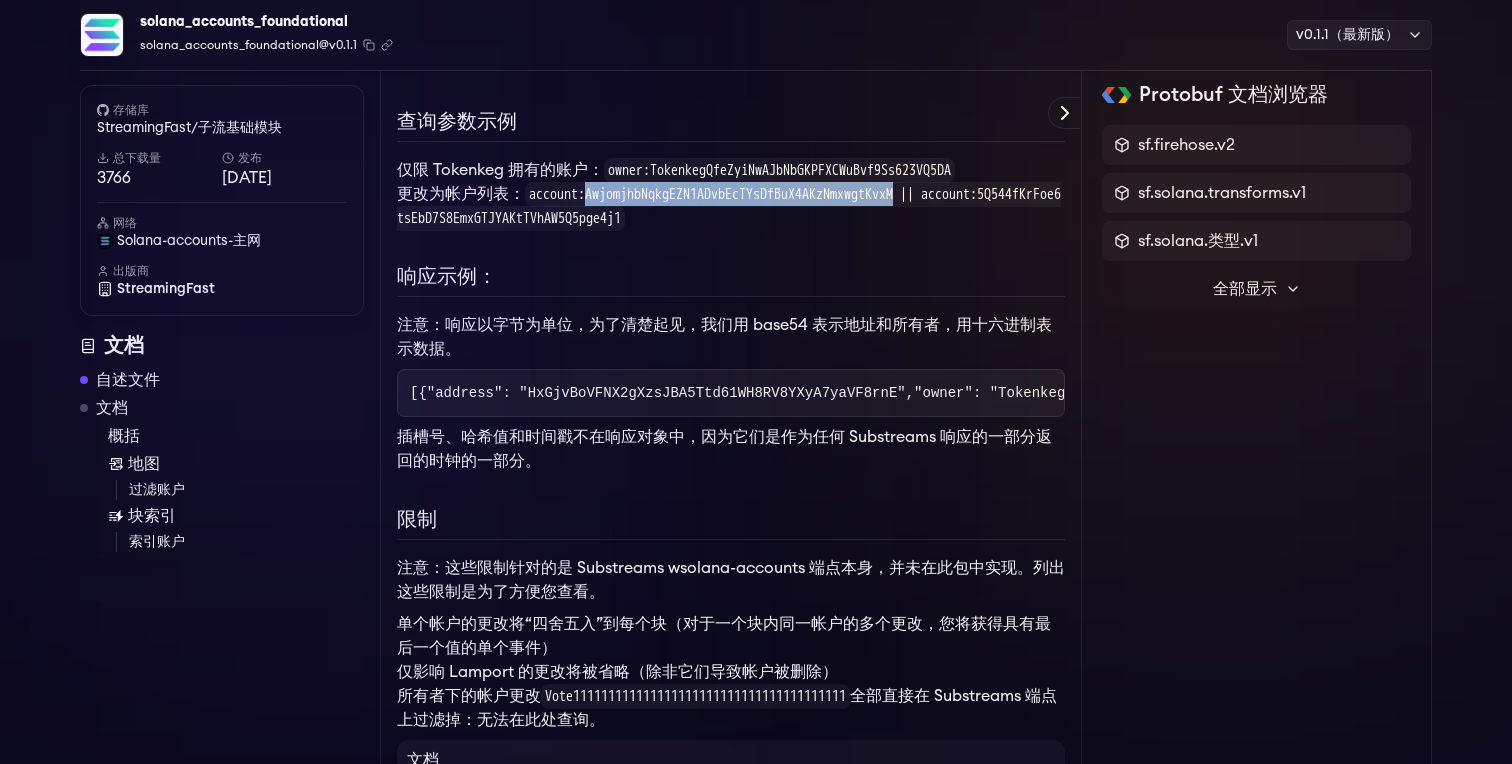 click on "account:AwjomjhbNqkgEZN1ADvbEcTYsDfBuX4AKzNmxwgtKvxM || account:5Q544fKrFoe6tsEbD7S8EmxGTJYAKtTVhAW5Q5pge4j1" at bounding box center (729, 206) 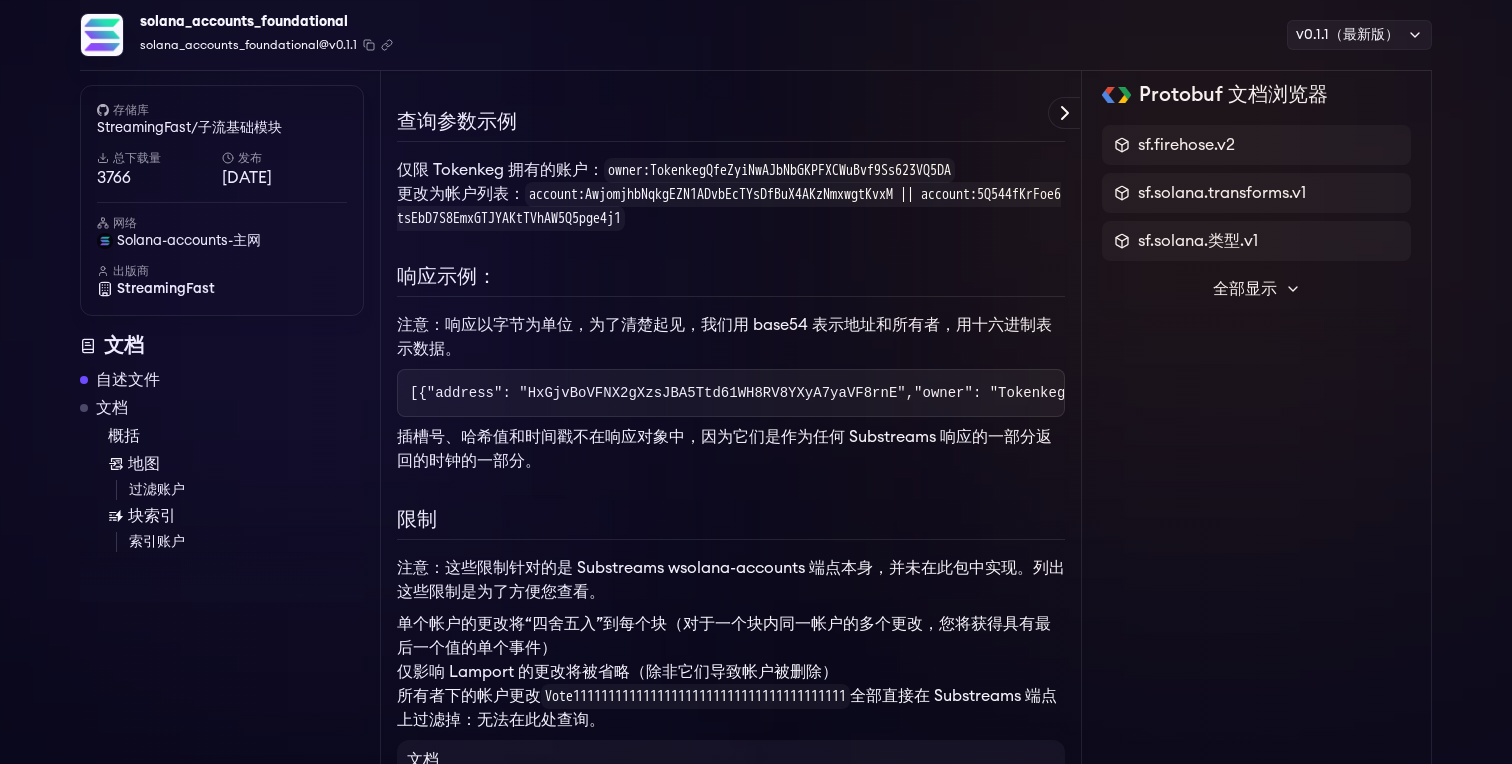 click on "account:AwjomjhbNqkgEZN1ADvbEcTYsDfBuX4AKzNmxwgtKvxM || account:5Q544fKrFoe6tsEbD7S8EmxGTJYAKtTVhAW5Q5pge4j1" at bounding box center (729, 206) 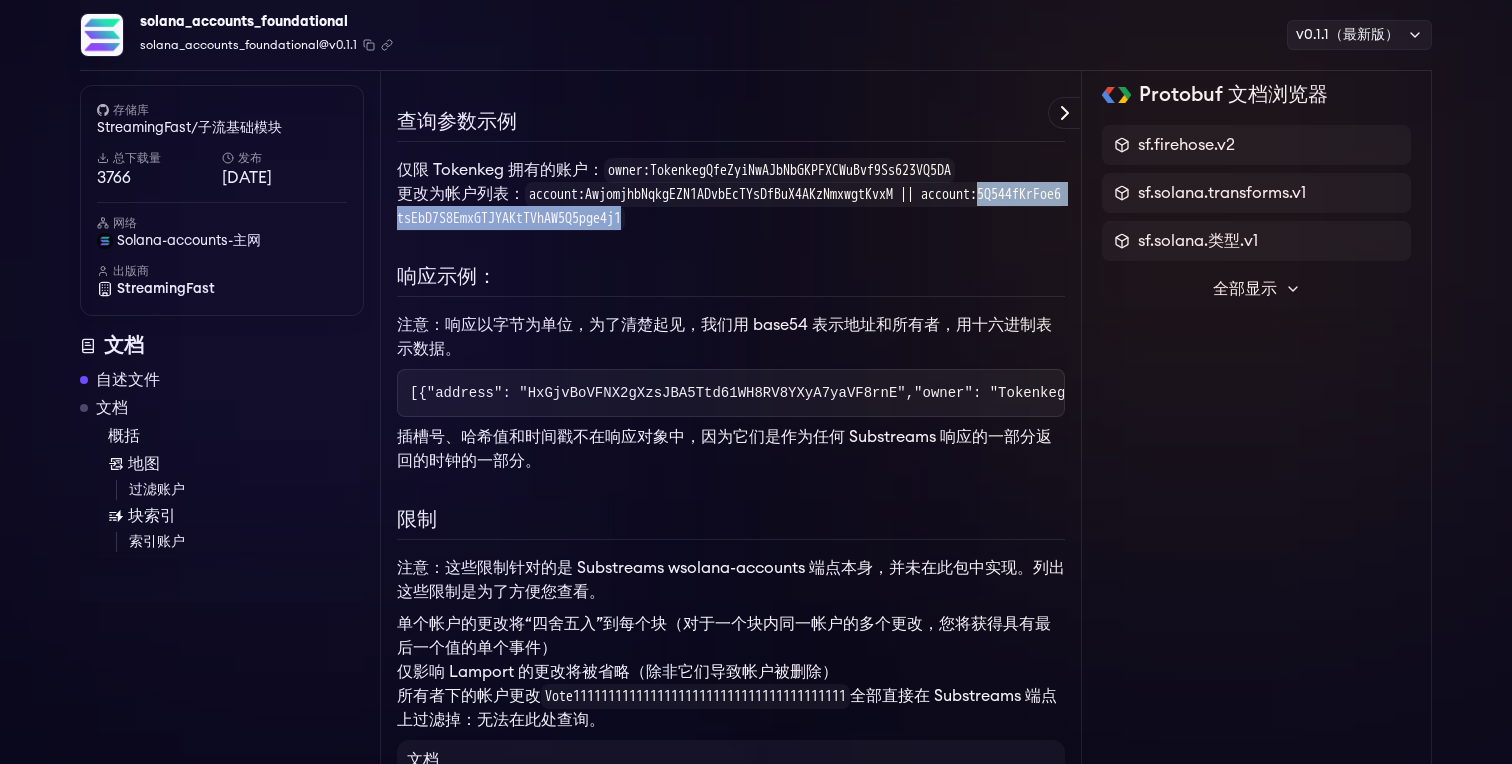 click on "account:AwjomjhbNqkgEZN1ADvbEcTYsDfBuX4AKzNmxwgtKvxM || account:5Q544fKrFoe6tsEbD7S8EmxGTJYAKtTVhAW5Q5pge4j1" at bounding box center (729, 206) 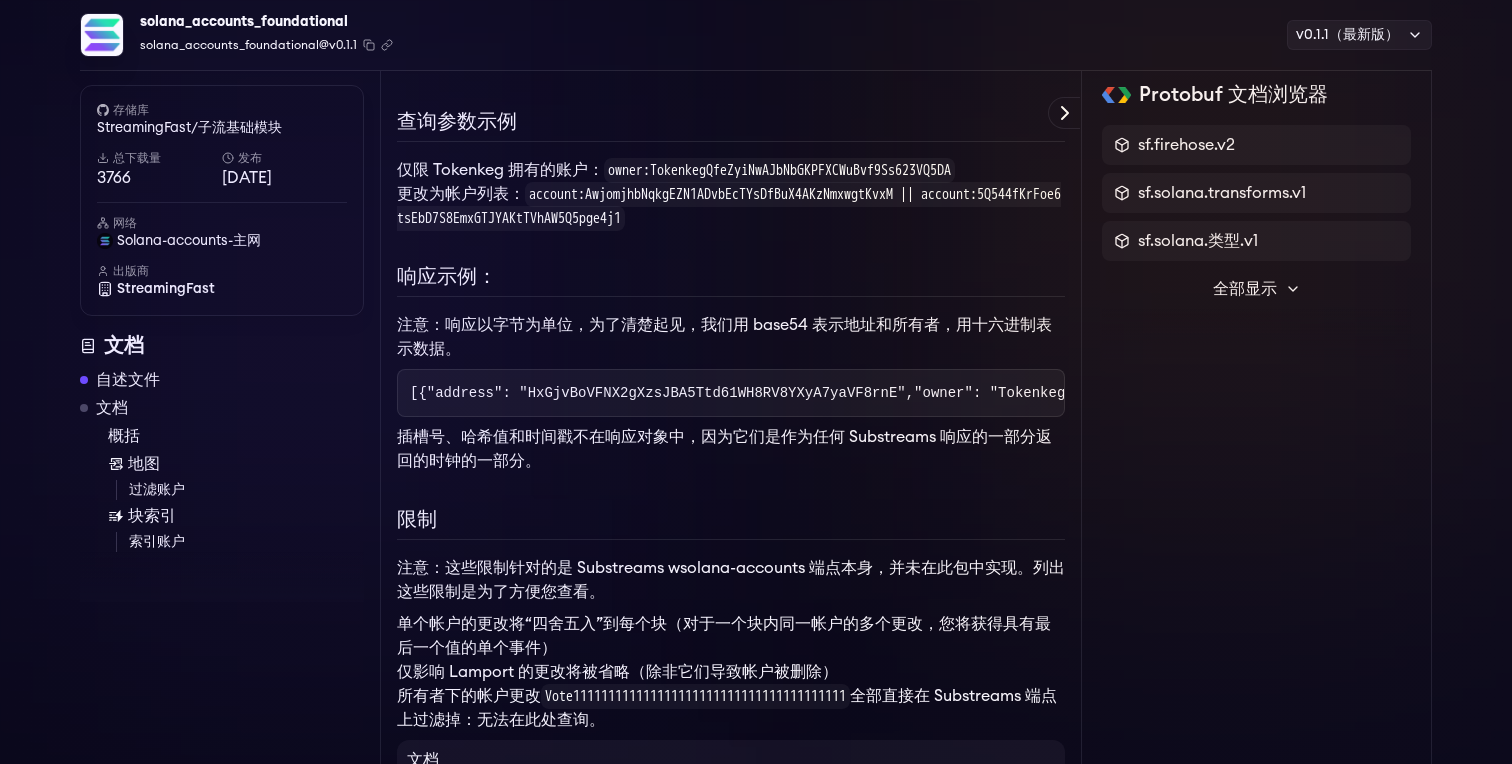 click on "account:AwjomjhbNqkgEZN1ADvbEcTYsDfBuX4AKzNmxwgtKvxM || account:5Q544fKrFoe6tsEbD7S8EmxGTJYAKtTVhAW5Q5pge4j1" at bounding box center [729, 206] 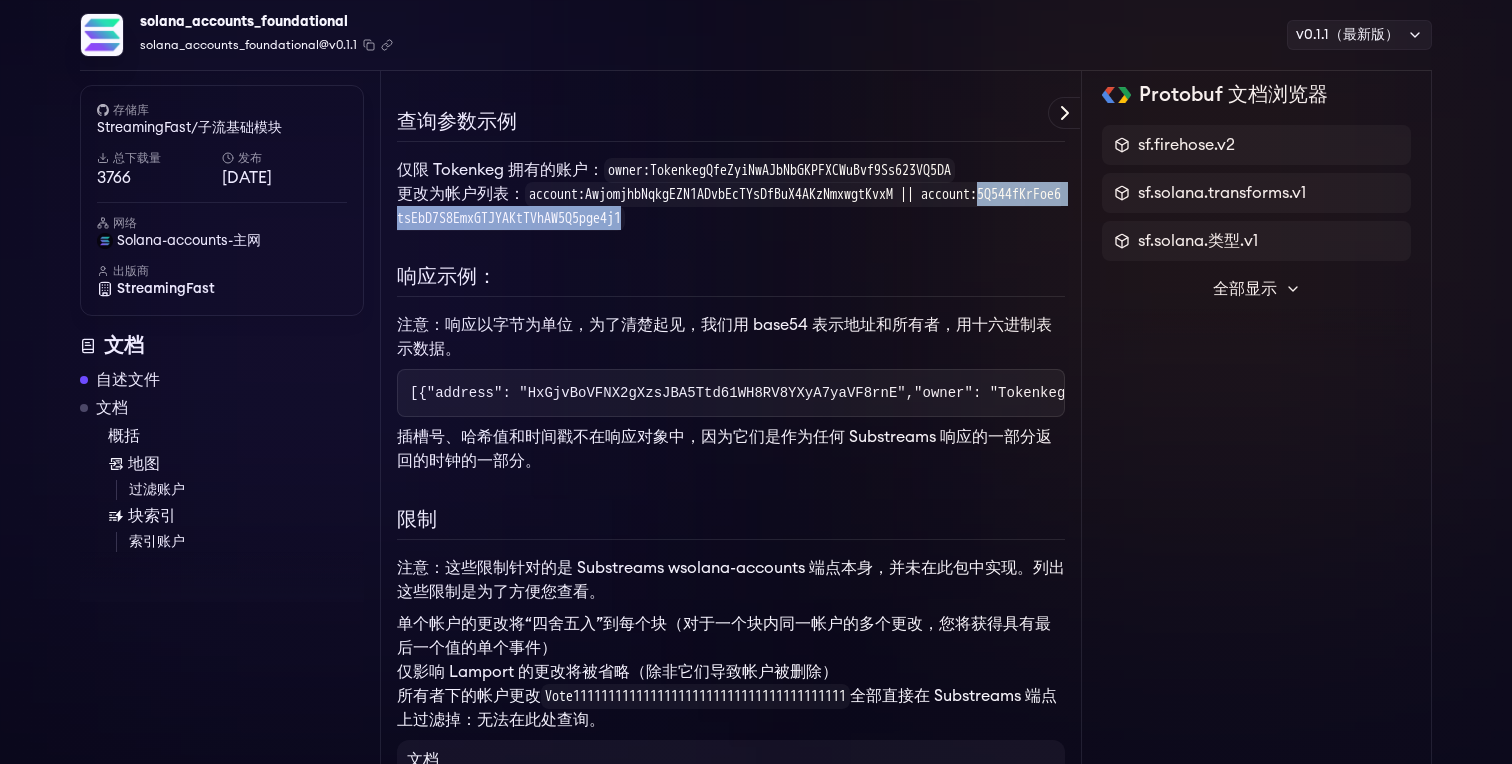 click on "account:AwjomjhbNqkgEZN1ADvbEcTYsDfBuX4AKzNmxwgtKvxM || account:5Q544fKrFoe6tsEbD7S8EmxGTJYAKtTVhAW5Q5pge4j1" at bounding box center [729, 206] 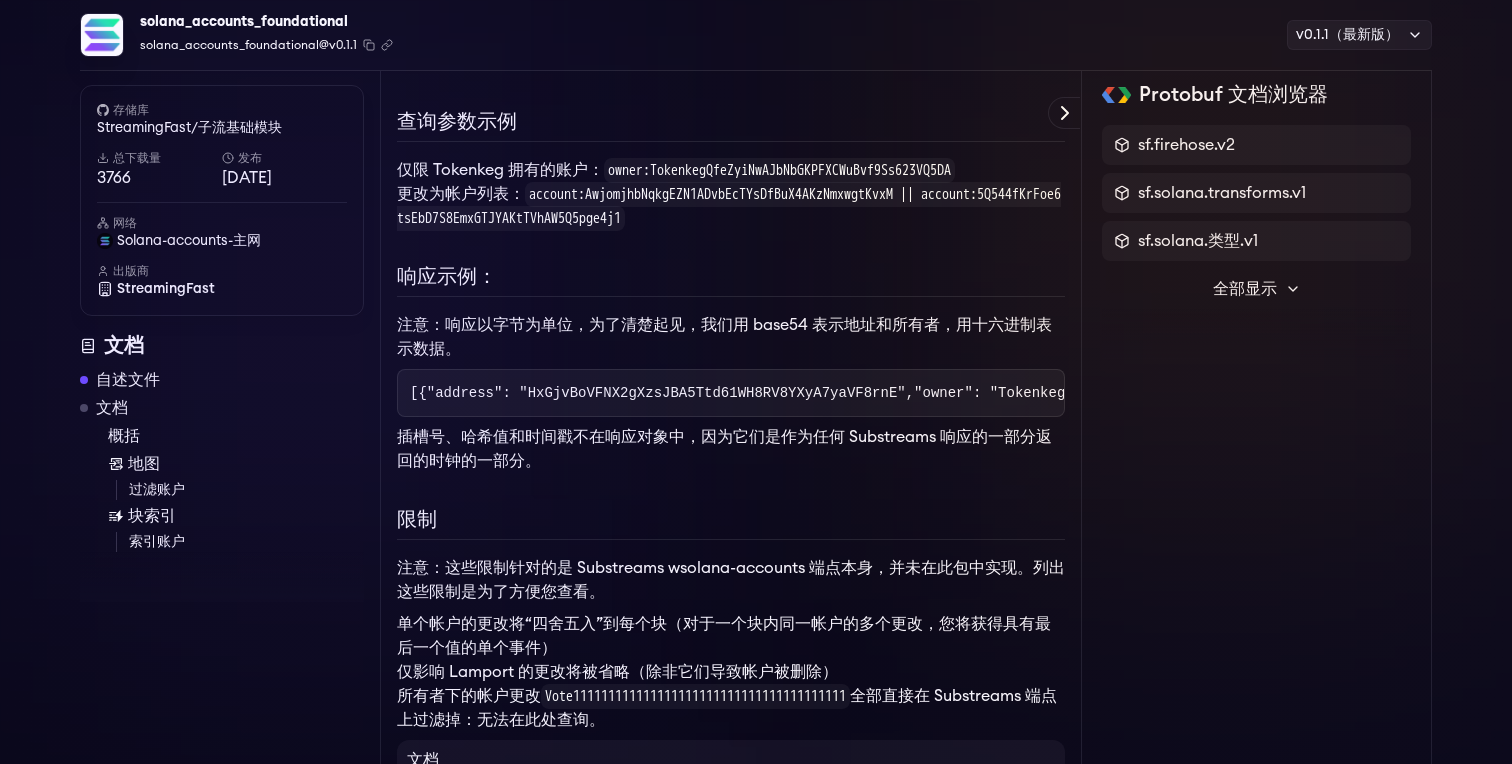 click on "Solana Accounts 基础模块
该软件包允许根据帐户或帐户所有者对帐户更改流进行过滤访问。
查询参数示例
仅限 Tokenkeg 拥有的账户： owner:TokenkegQfeZyiNwAJbNbGKPFXCWuBvf9Ss623VQ5DA
更改为帐户列表： account:AwjomjhbNqkgEZN1ADvbEcTYsDfBuX4AKzNmxwgtKvxM || account:5Q544fKrFoe6tsEbD7S8EmxGTJYAKtTVhAW5Q5pge4j1
响应示例：
注意：响应以字节为单位，为了清楚起见，我们用 base54 表示地址和所有者，用十六进制表示数据。
[
{
"address": "HxGjvBoVFNX2gXzsJBA5Ttd61WH8RV8YXyA7yaVF8rnE",
"owner": "TokenkegQfeZyiNwAJbNbGKPFXCWuBvf9Ss623VQ5DA",
"data": "069b8857feab8184fb687f634618c035dac439dc1aeb3b5598a0f000000000018d91334d84916c39"
},
{
"address": "J4kiQKJXCQm4Khmw5mtKvjfW7noFiF48Ngvoekp64Jdy",
"owner": "00000000000000000000000000000000000000000000000",
"data": "",
"deleted": true
}
]
限制" at bounding box center (731, 369) 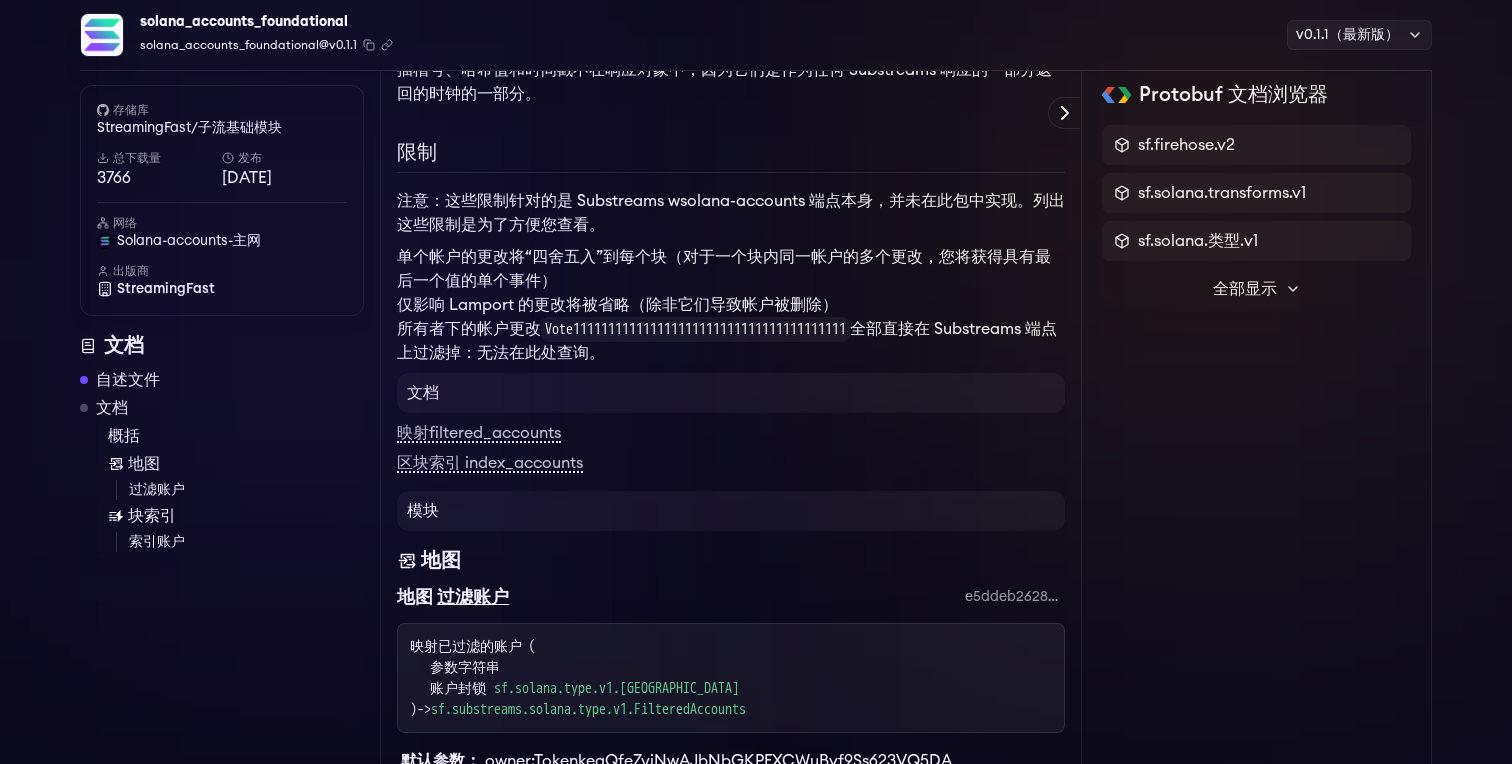 scroll, scrollTop: 656, scrollLeft: 0, axis: vertical 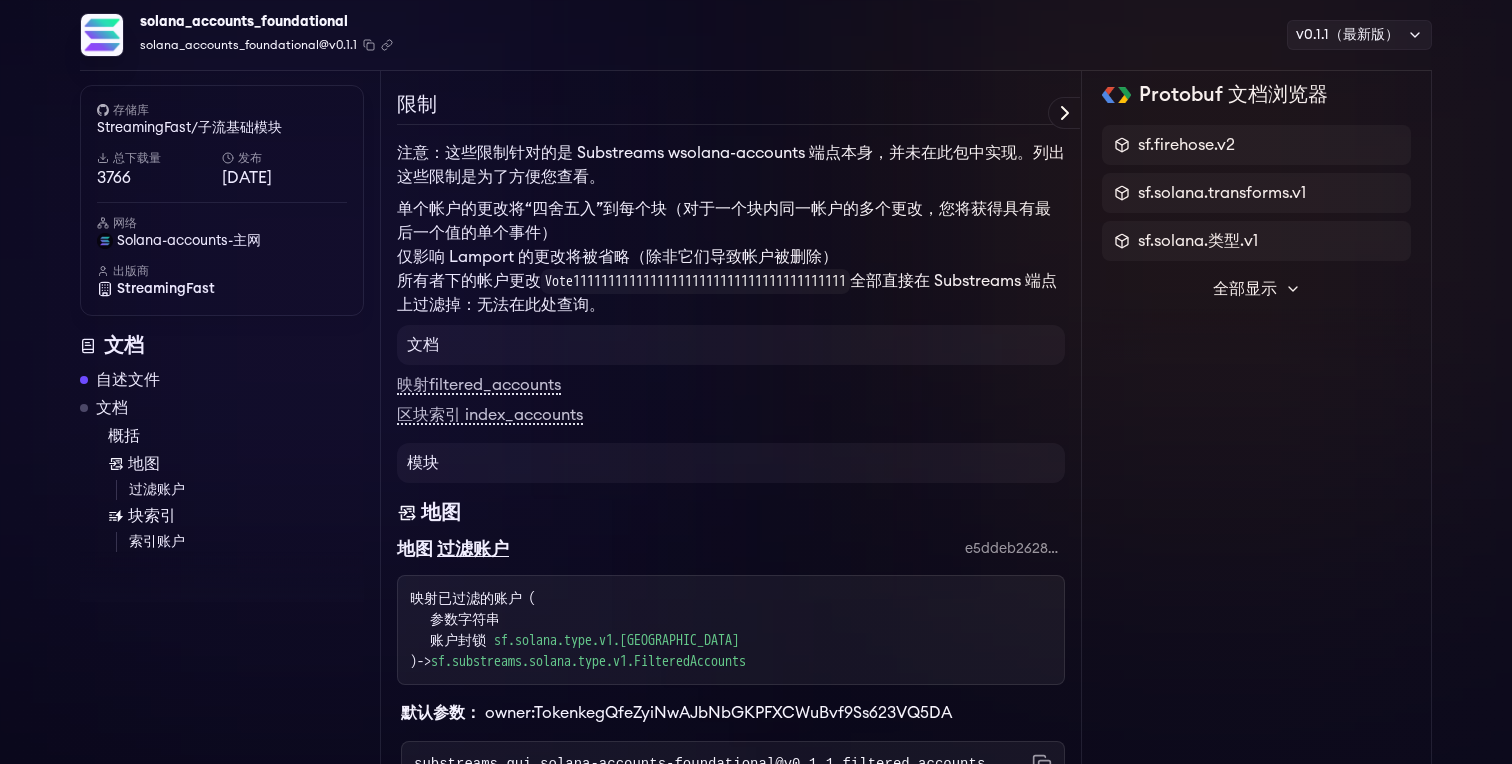 click on "注意：这些限制针对的是 Substreams wsolana-accounts 端点本身，并未在此包中实现。列出这些限制是为了方便您查看。" at bounding box center [731, 165] 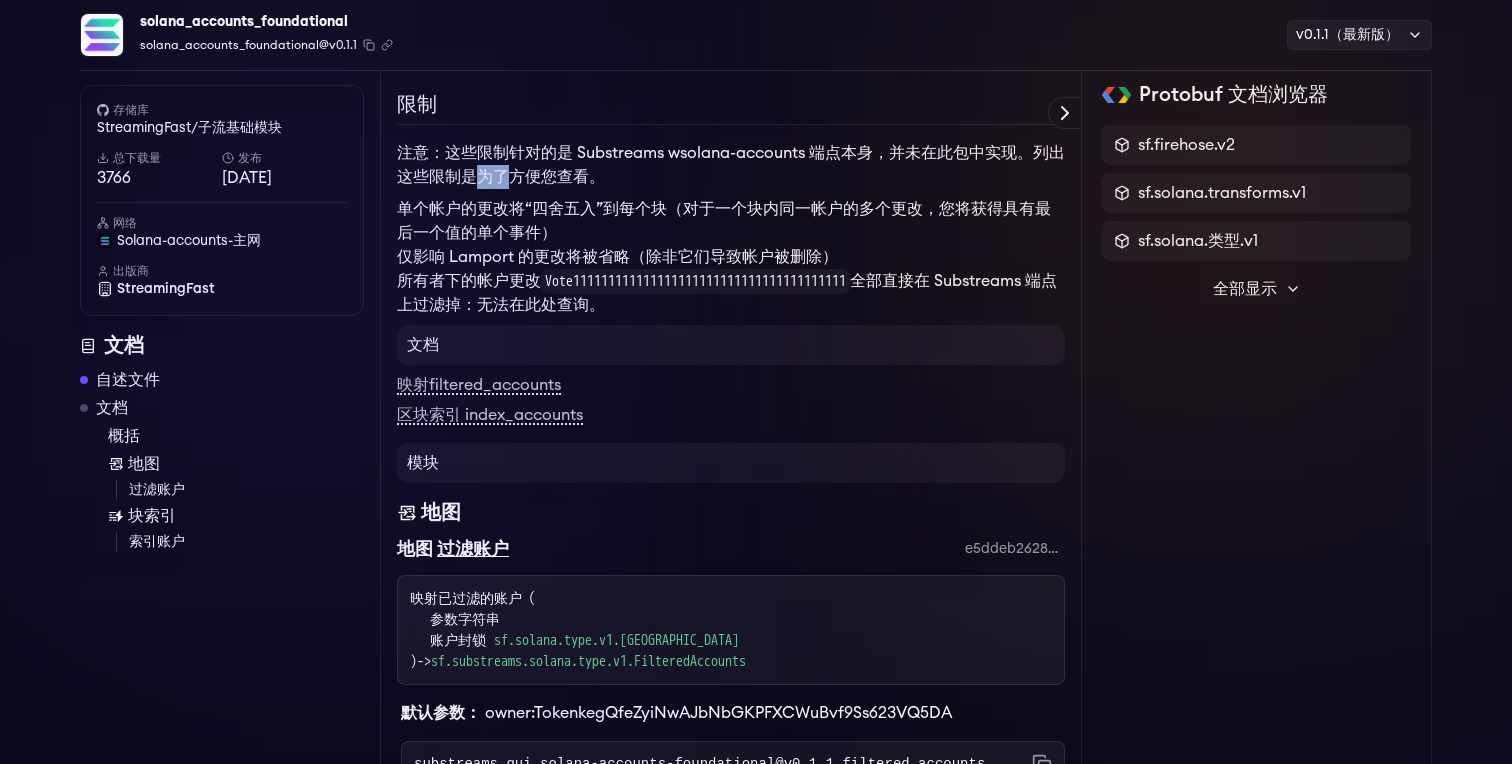 click on "注意：这些限制针对的是 Substreams wsolana-accounts 端点本身，并未在此包中实现。列出这些限制是为了方便您查看。" at bounding box center (731, 165) 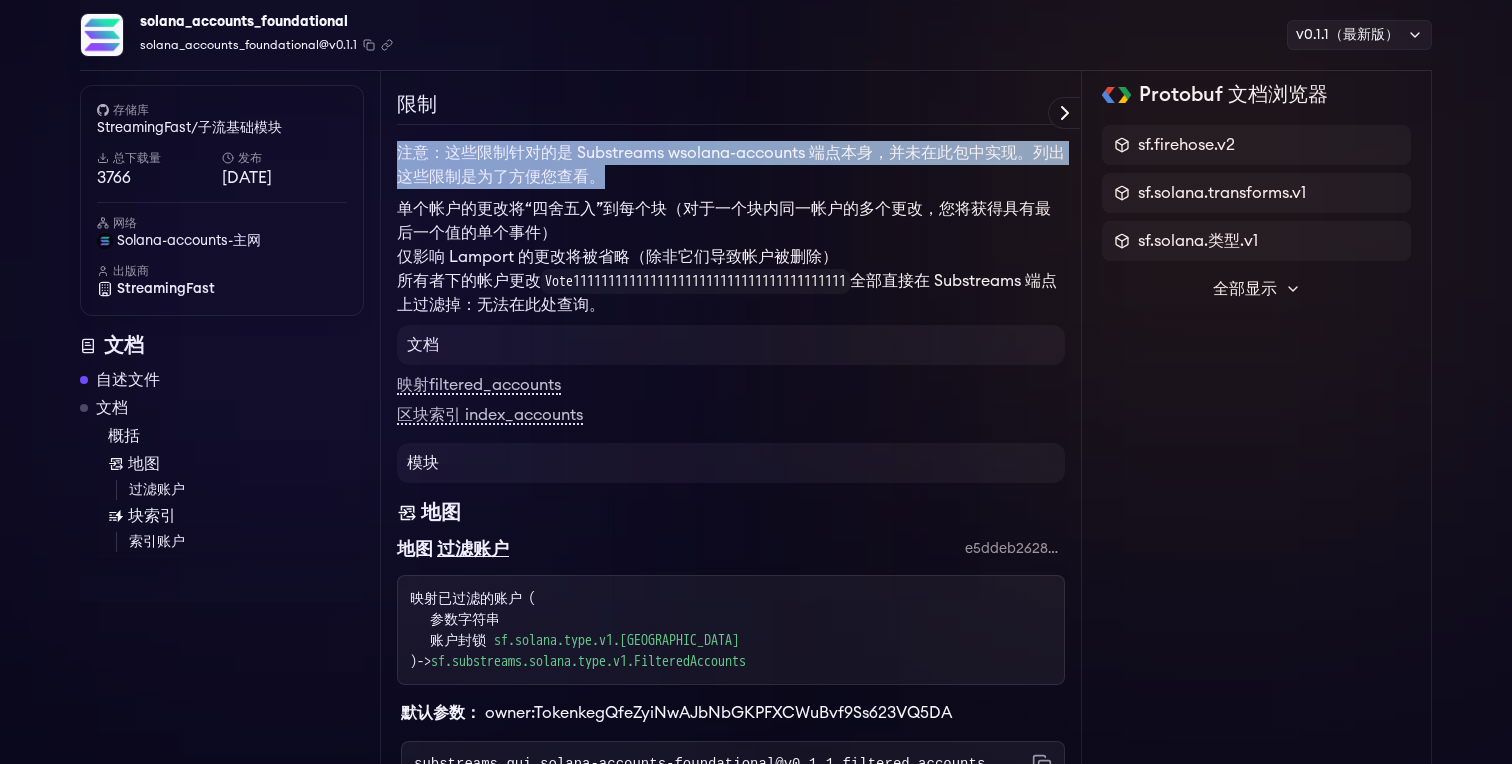 click on "注意：这些限制针对的是 Substreams wsolana-accounts 端点本身，并未在此包中实现。列出这些限制是为了方便您查看。" at bounding box center [731, 165] 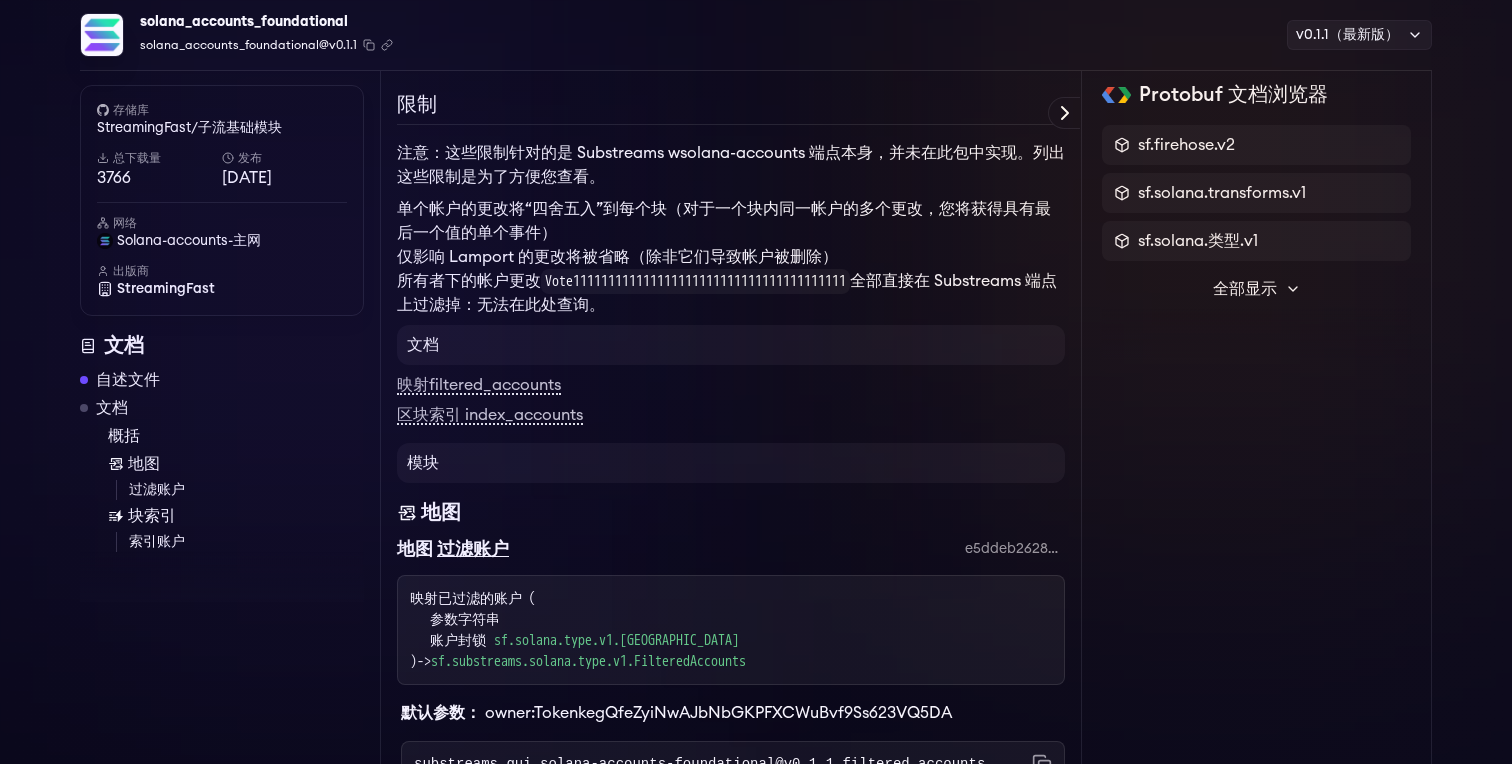 click on "单个帐户的更改将“四舍五入”到每个块（对于一个块内同一帐户的多个更改，您将获得具有最后一个值的单个事件）" at bounding box center [724, 221] 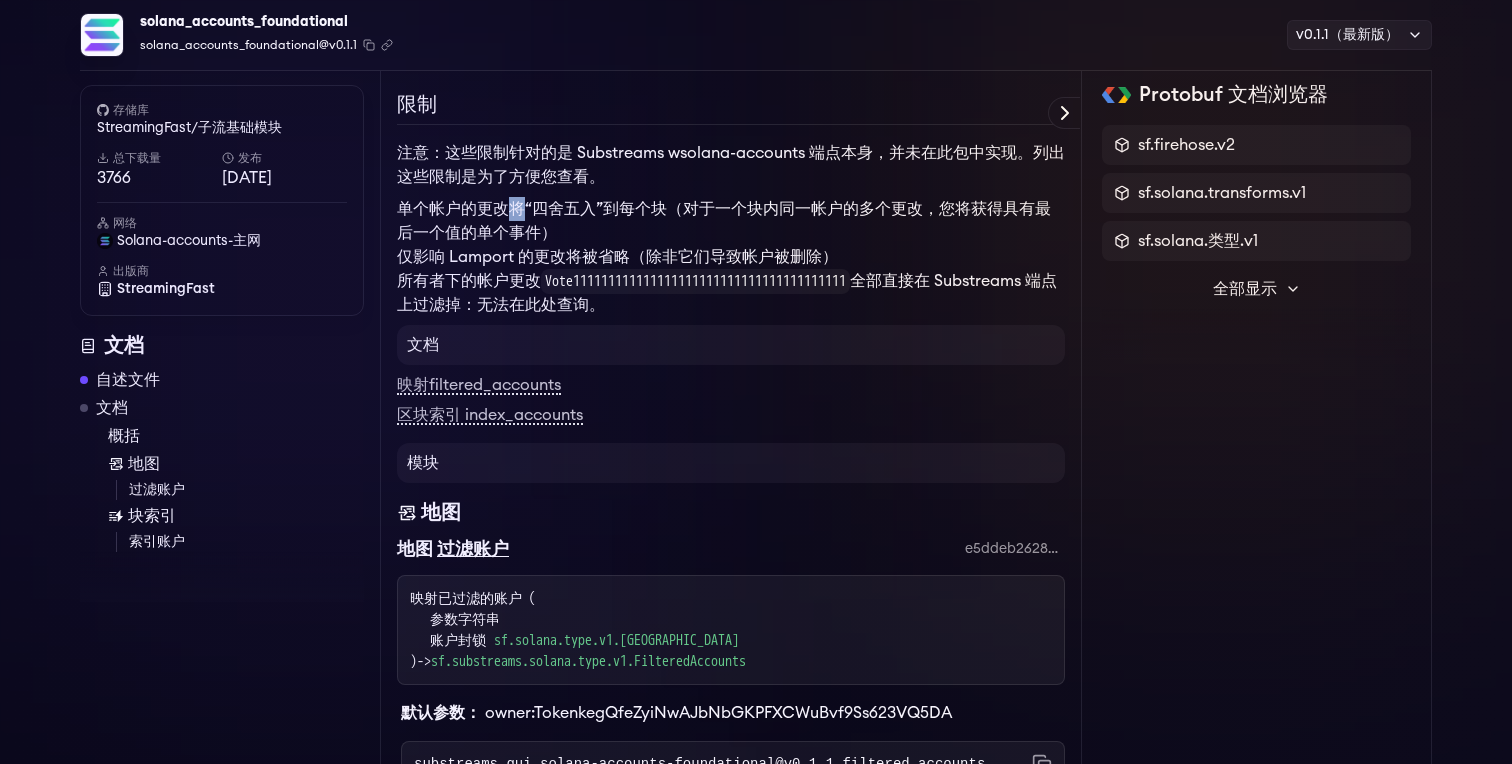 click on "单个帐户的更改将“四舍五入”到每个块（对于一个块内同一帐户的多个更改，您将获得具有最后一个值的单个事件）" at bounding box center (724, 221) 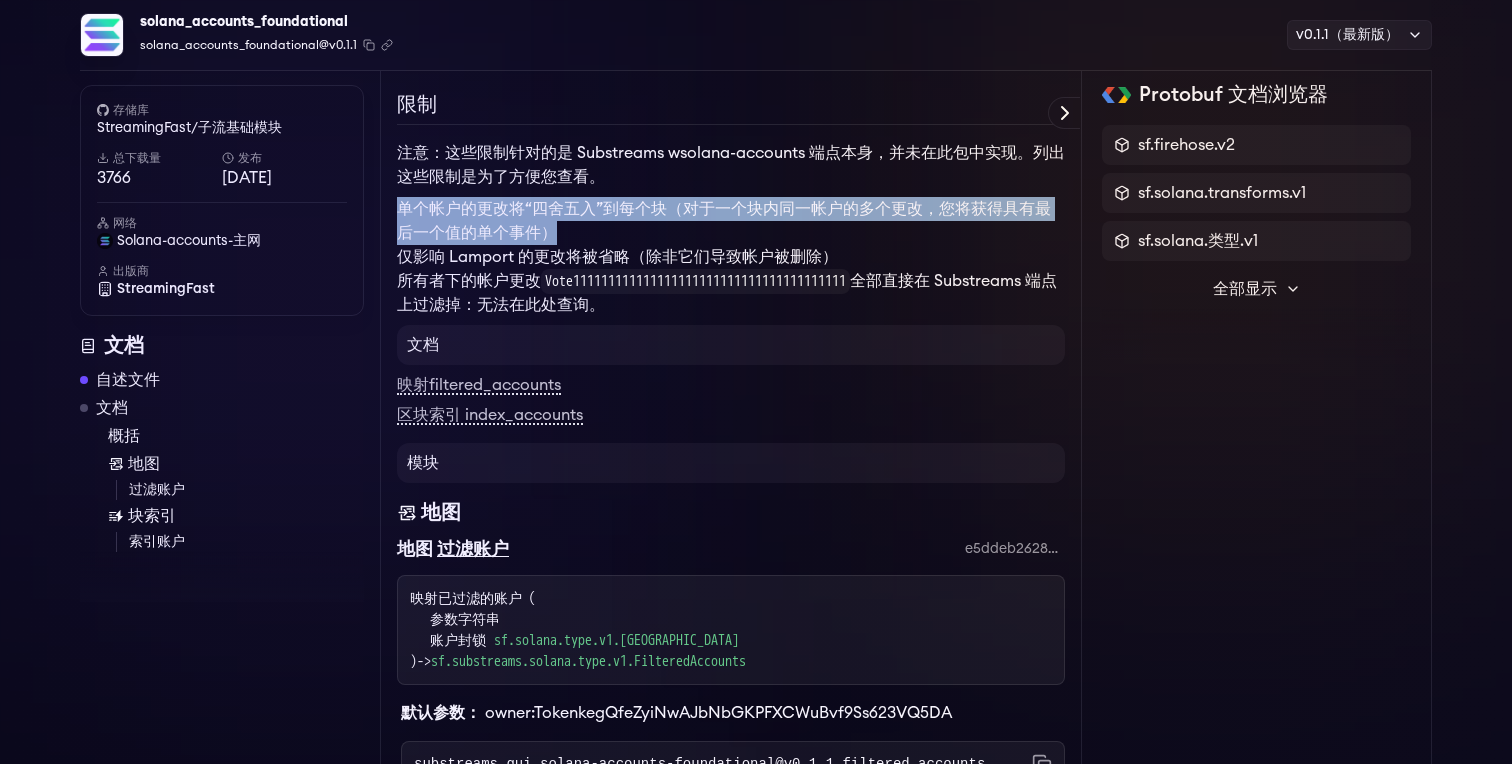 click on "单个帐户的更改将“四舍五入”到每个块（对于一个块内同一帐户的多个更改，您将获得具有最后一个值的单个事件）" at bounding box center [724, 221] 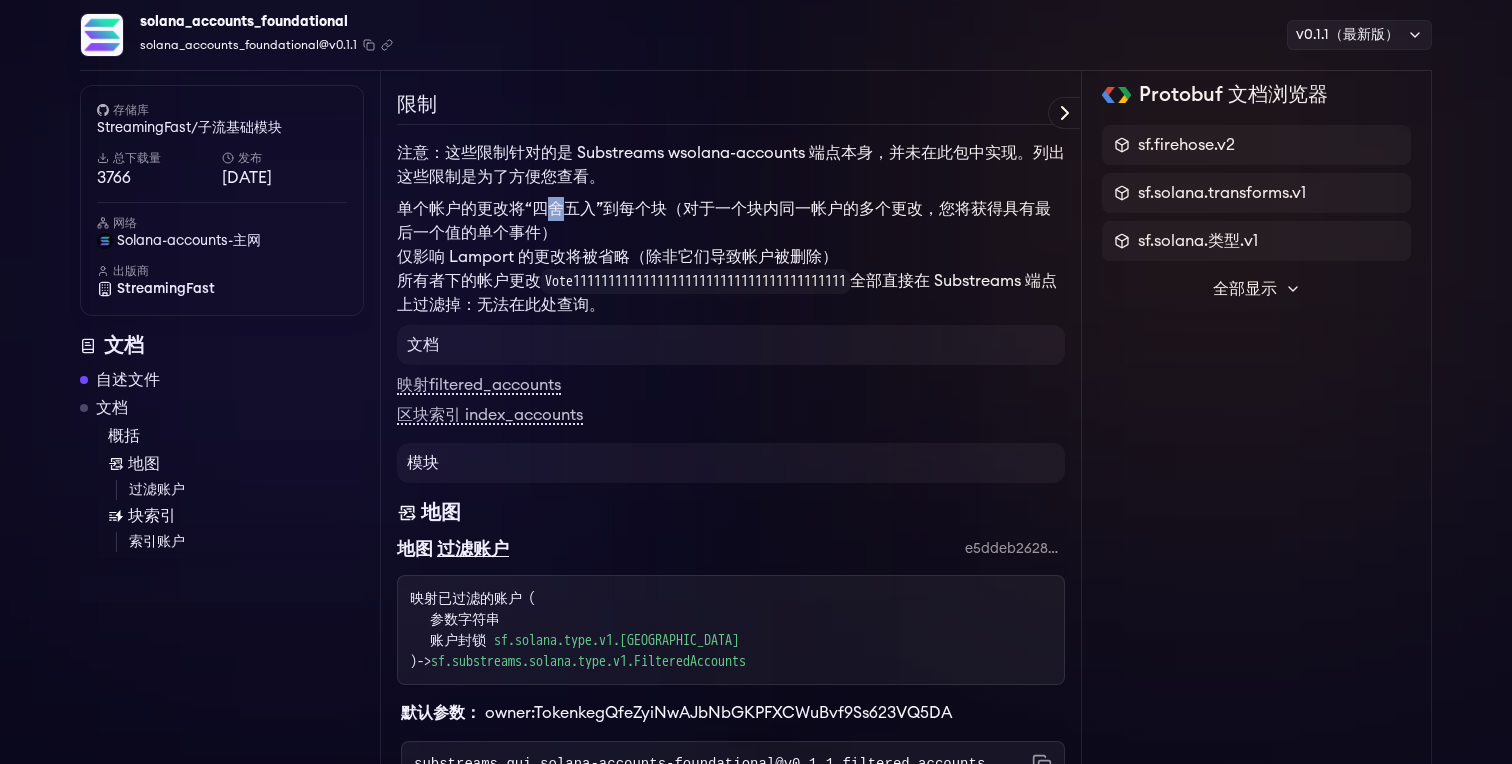click on "单个帐户的更改将“四舍五入”到每个块（对于一个块内同一帐户的多个更改，您将获得具有最后一个值的单个事件）" at bounding box center [724, 221] 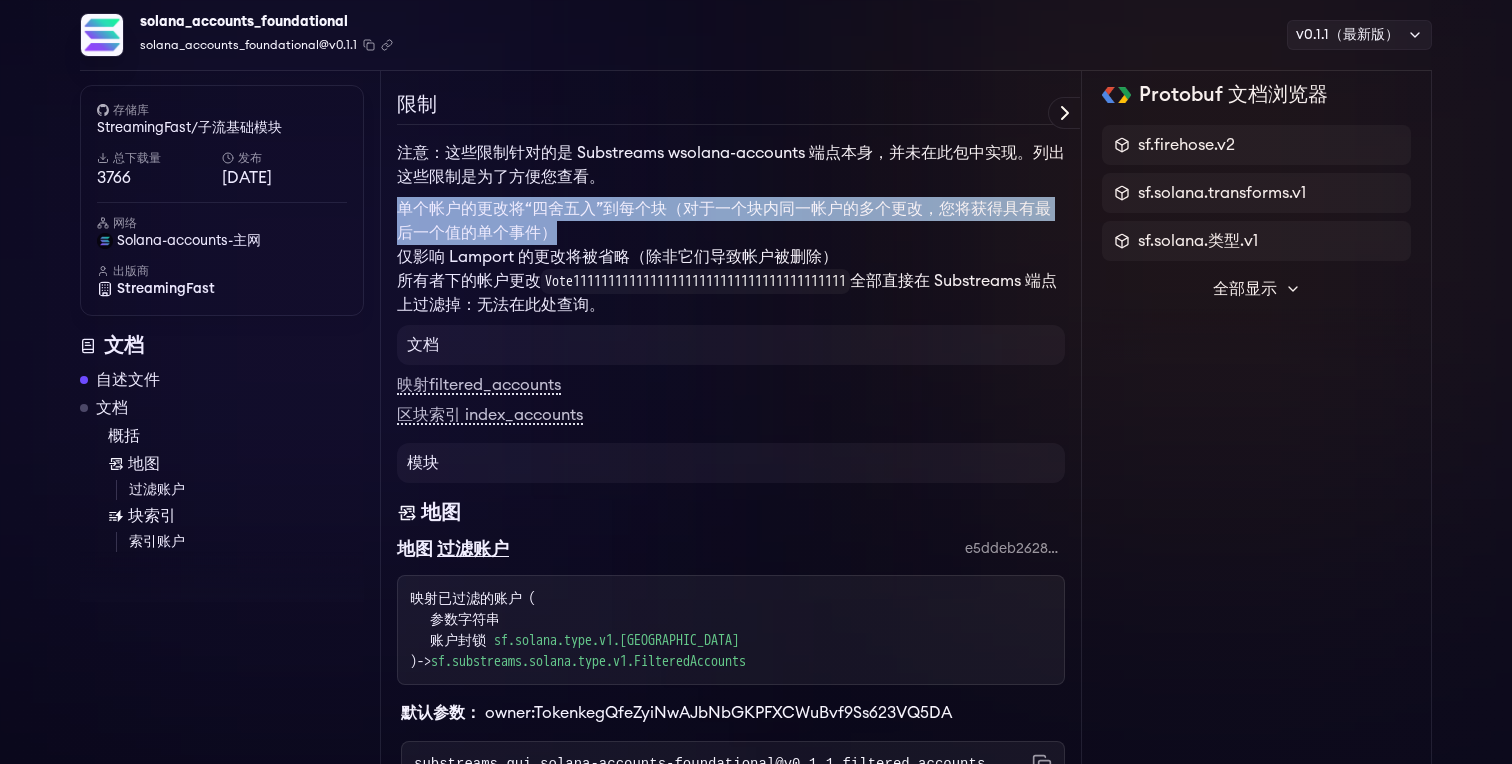 click on "单个帐户的更改将“四舍五入”到每个块（对于一个块内同一帐户的多个更改，您将获得具有最后一个值的单个事件）" at bounding box center [724, 221] 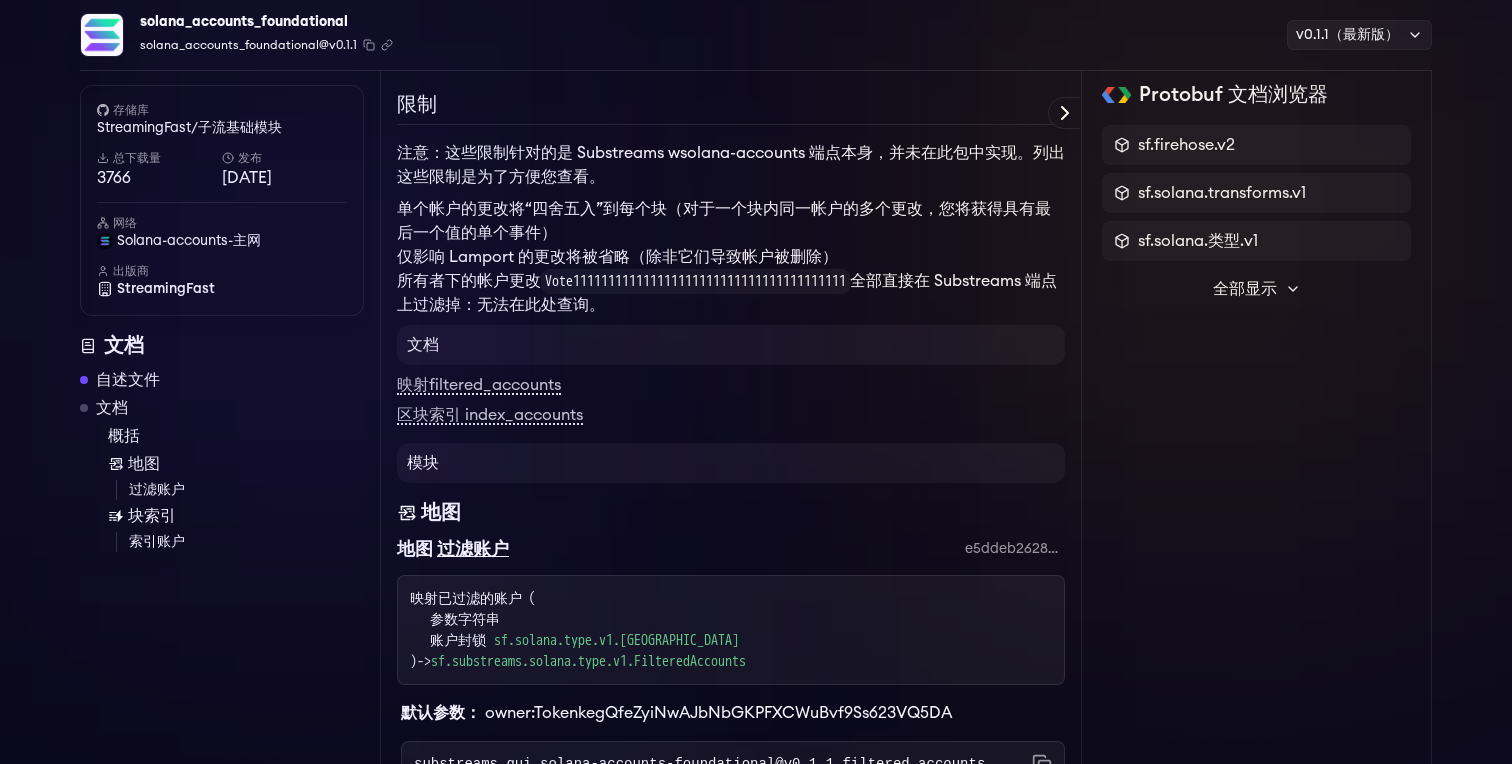 click on "单个帐户的更改将“四舍五入”到每个块（对于一个块内同一帐户的多个更改，您将获得具有最后一个值的单个事件）" at bounding box center [731, 221] 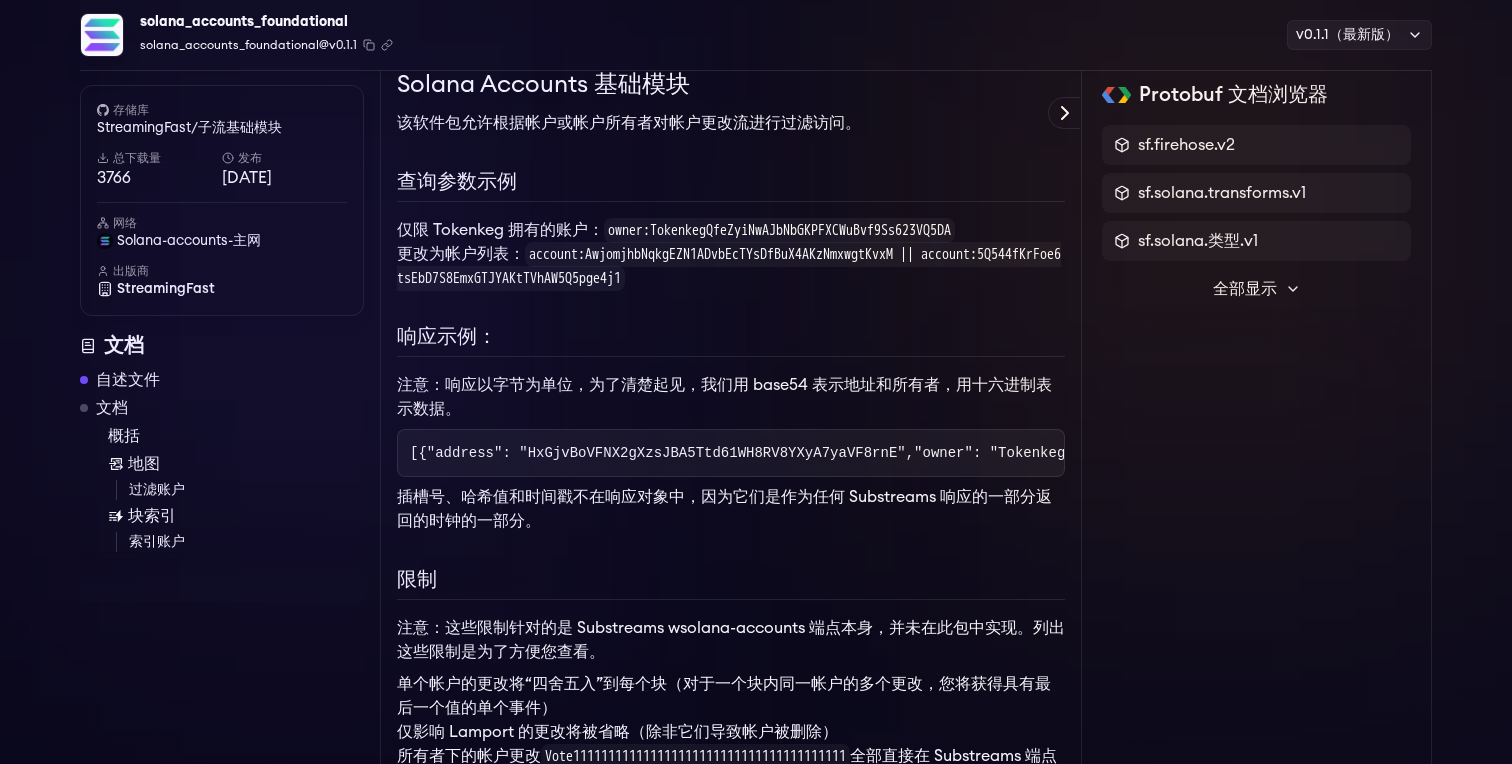 scroll, scrollTop: 0, scrollLeft: 0, axis: both 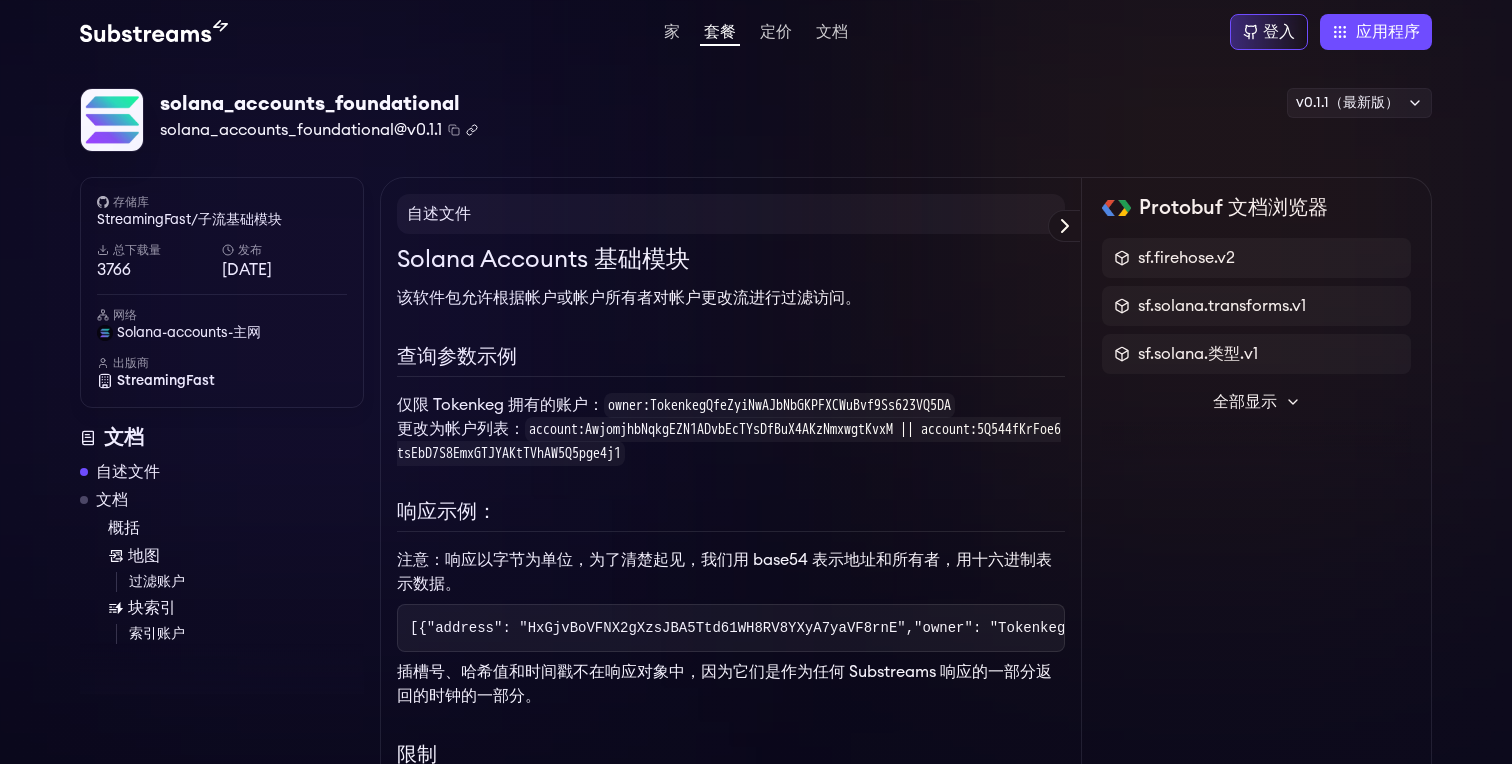 click 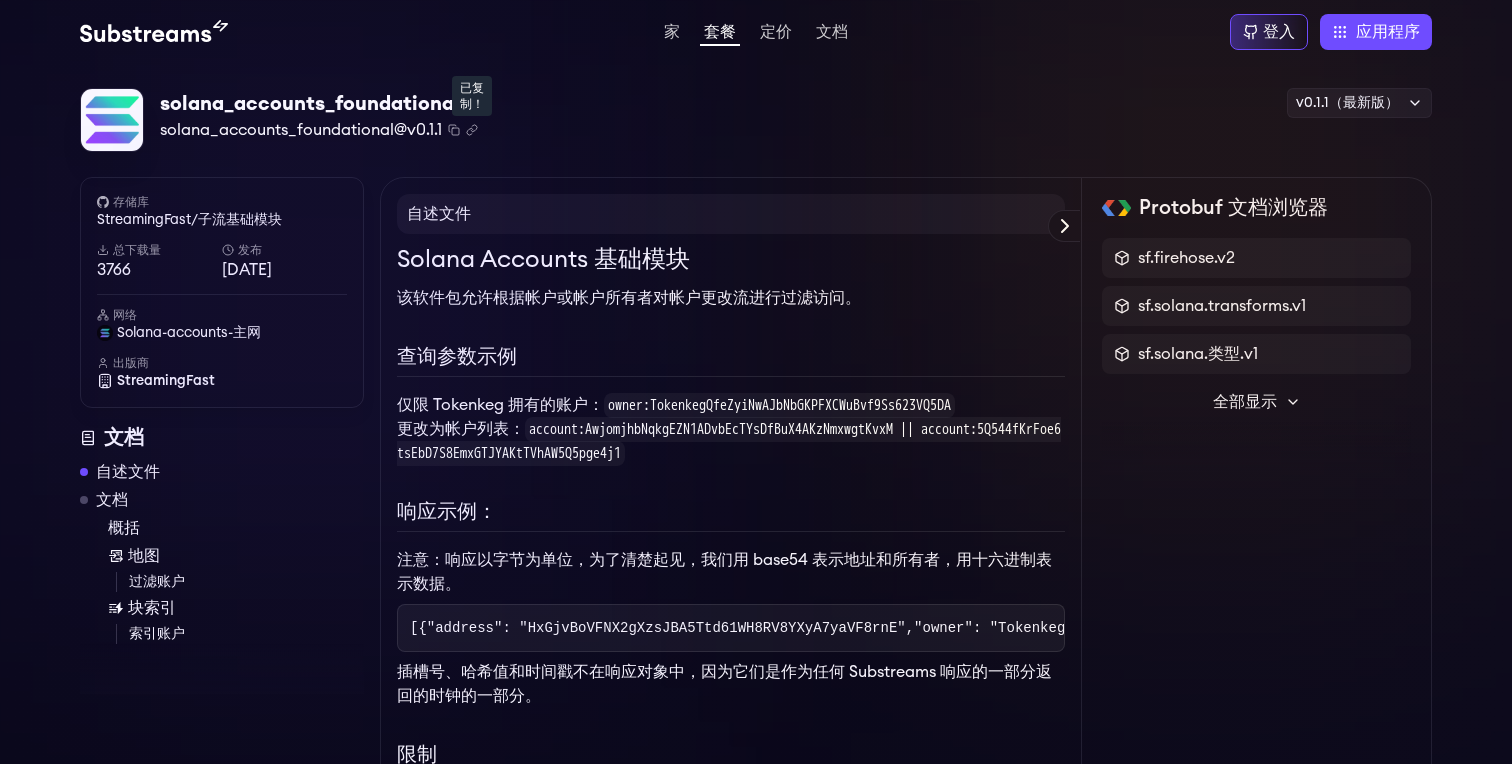 click on "已复制！" at bounding box center (472, 96) 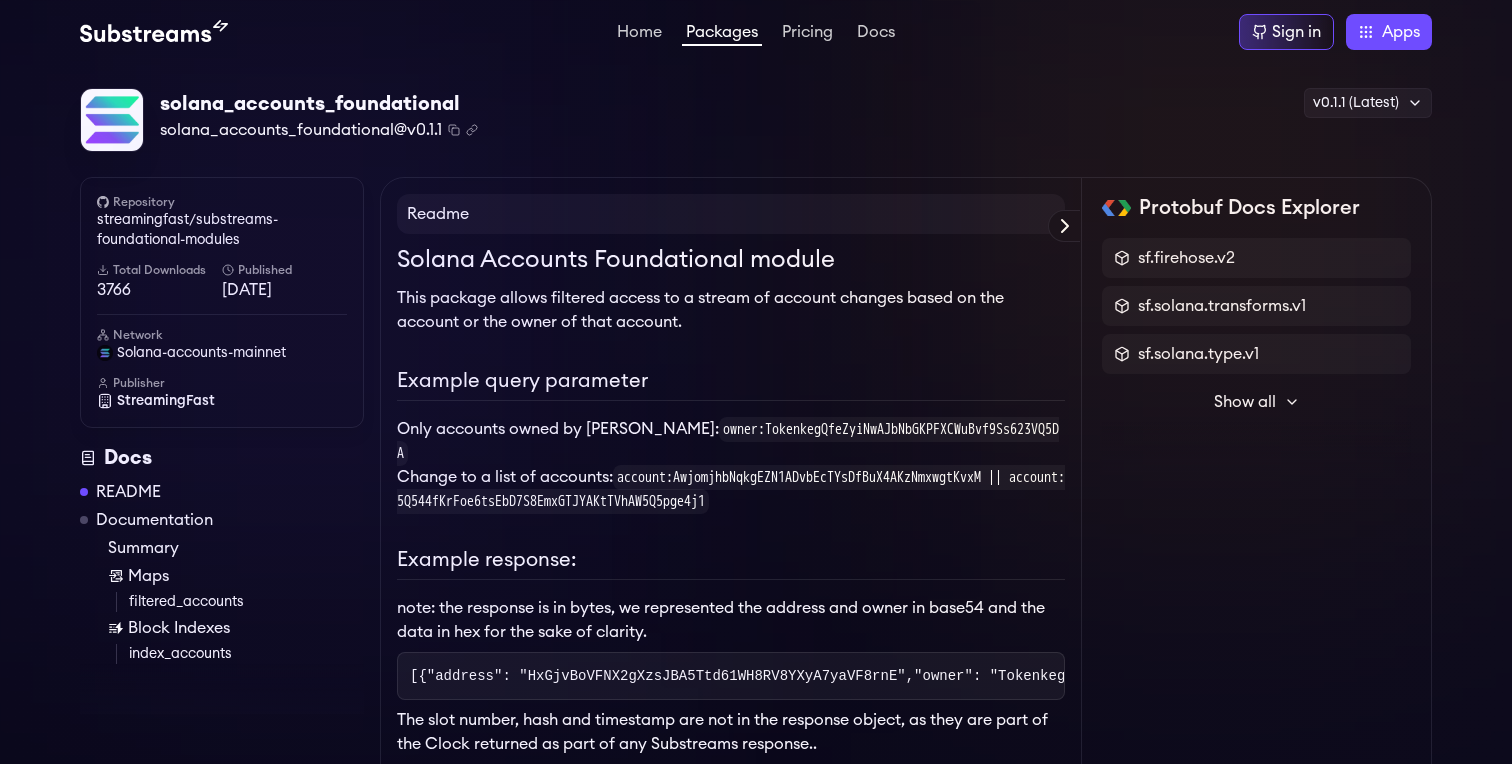 click on "solana_accounts_foundational solana_accounts_foundational@v0.1.1 Copied!   Copied!   v0.1.1 (Latest)  v0.1.1 (Latest) v0.1.0  v0.0.4  v0.0.3  v0.0.2  v0.0.1   Repository streamingfast/substreams-foundational-modules  Total Downloads 3766  Published [DATE]  Network   solana-accounts-mainnet  Publisher   StreamingFast" at bounding box center (756, 120) 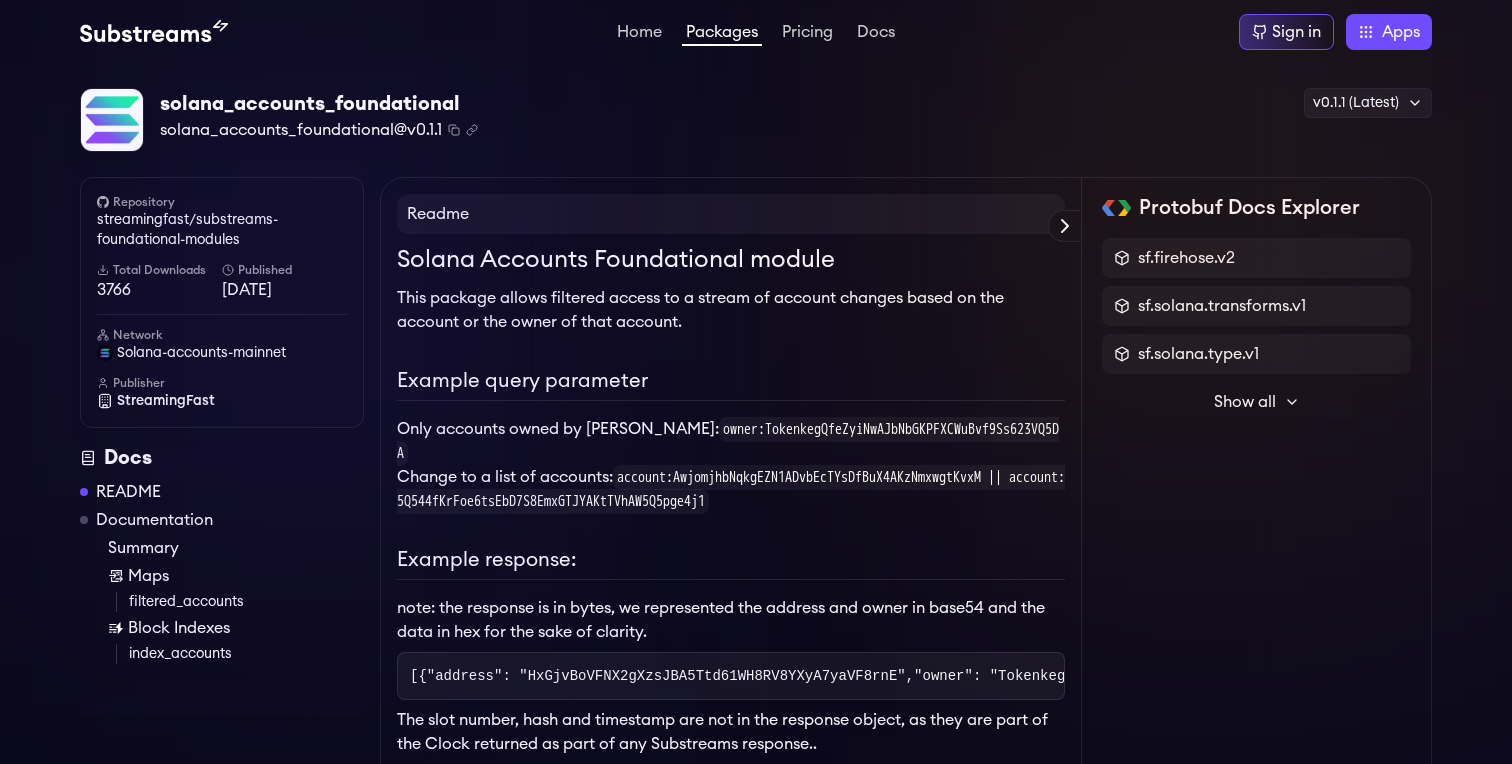 click 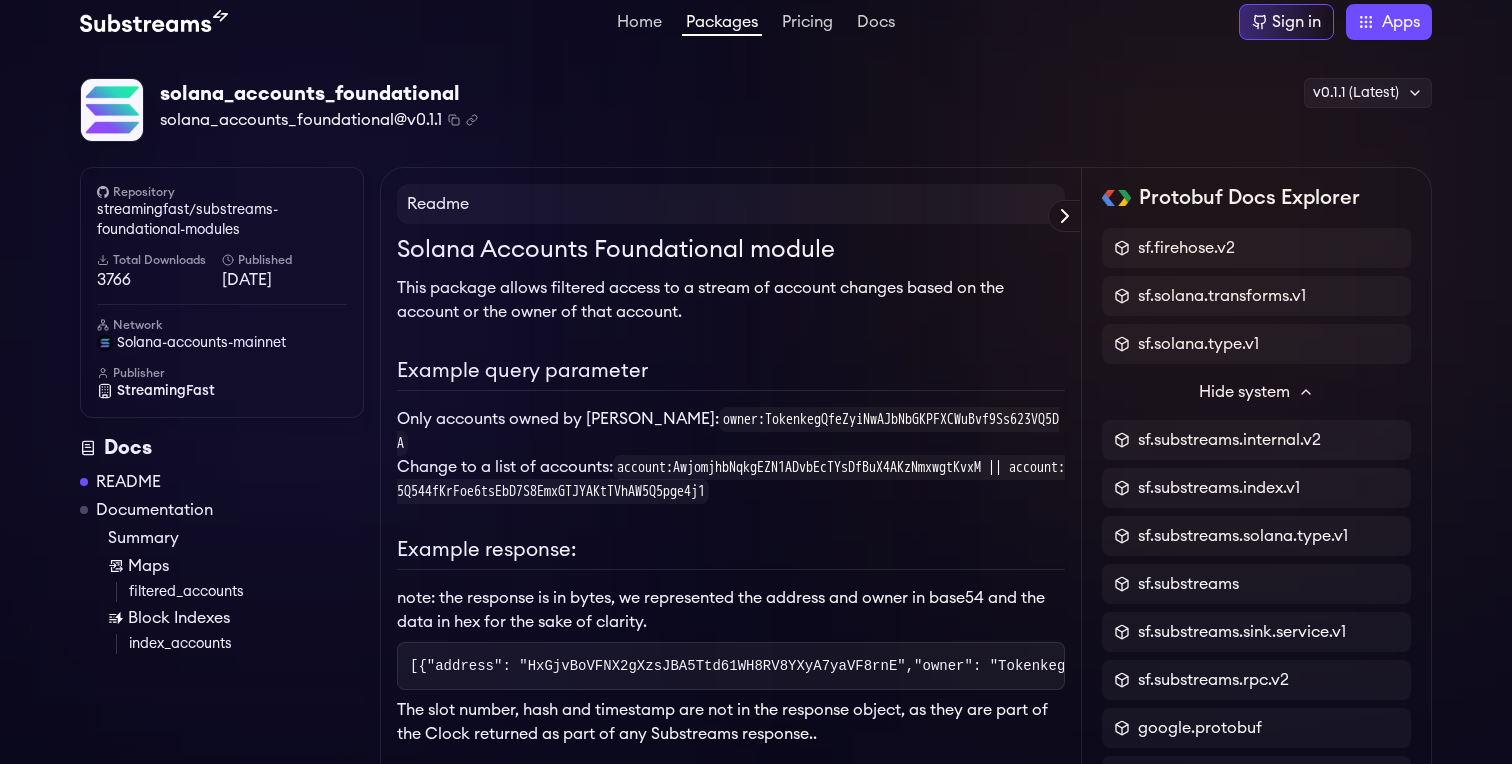scroll, scrollTop: 0, scrollLeft: 0, axis: both 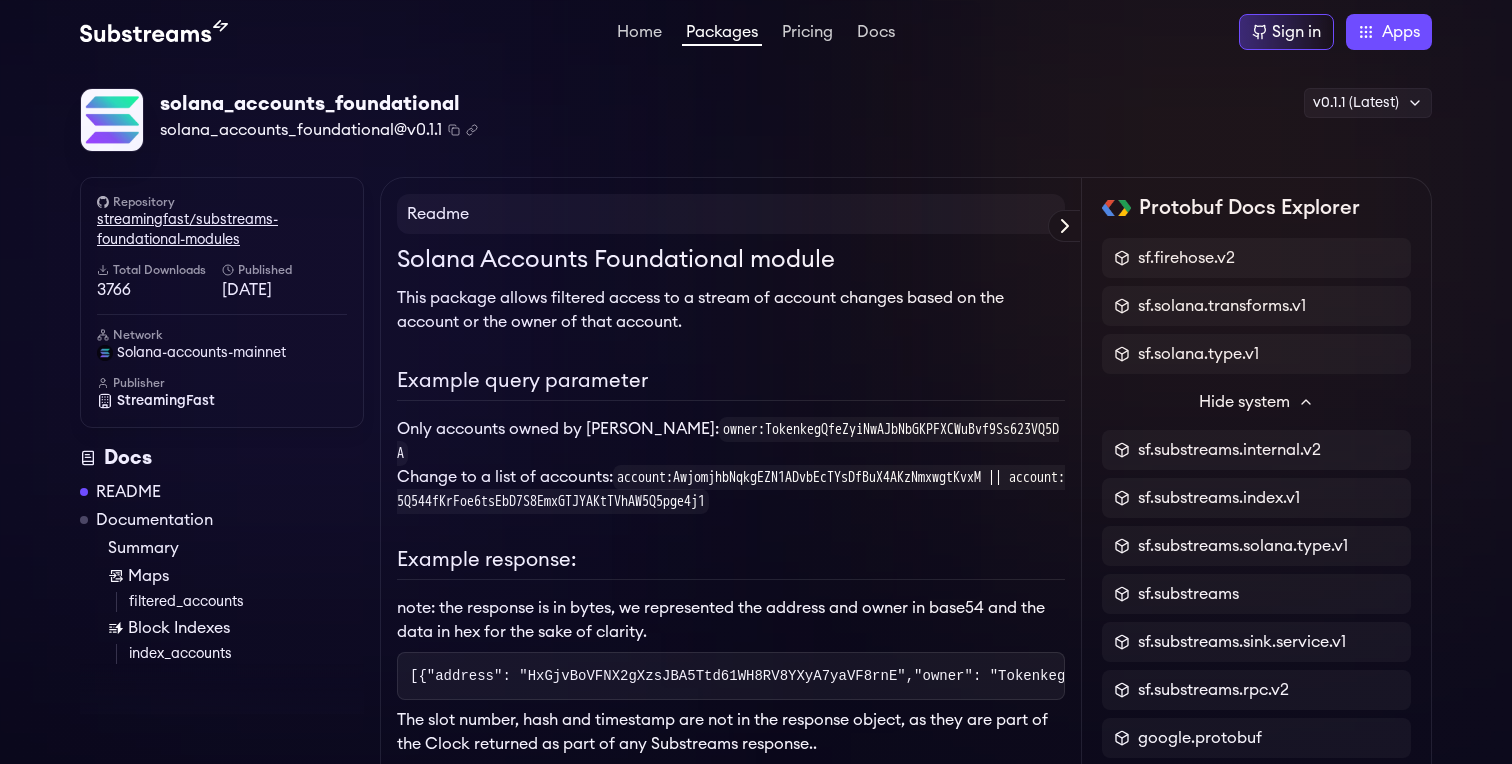click on "streamingfast/substreams-foundational-modules" at bounding box center [222, 230] 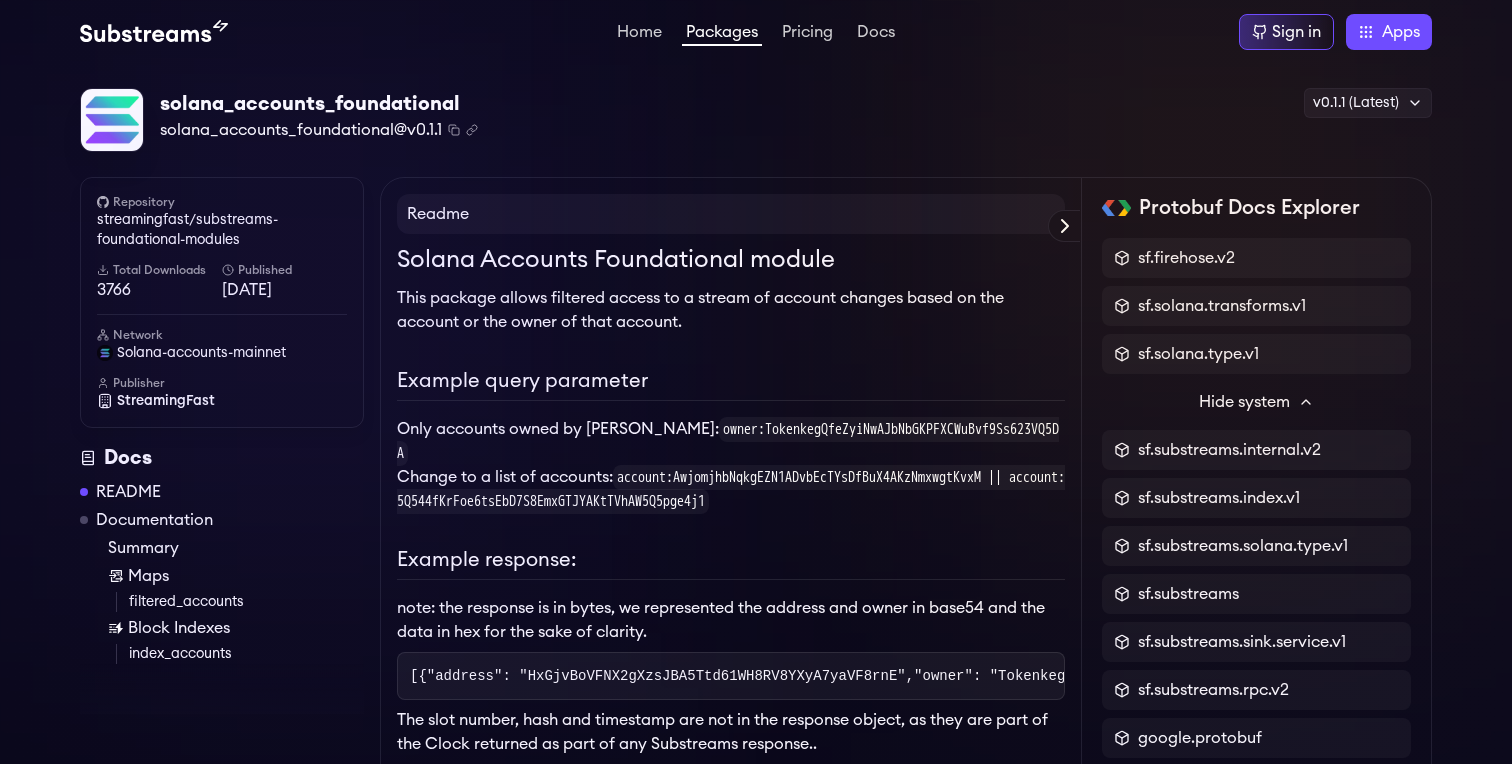click on "solana_accounts_foundational solana_accounts_foundational@v0.1.1 Copied!   Copied!   v0.1.1 (Latest)  v0.1.1 (Latest) v0.1.0  v0.0.4  v0.0.3  v0.0.2  v0.0.1   Repository streamingfast/substreams-foundational-modules  Total Downloads 3766  Published [DATE]  Network   solana-accounts-mainnet  Publisher   StreamingFast" at bounding box center (756, 120) 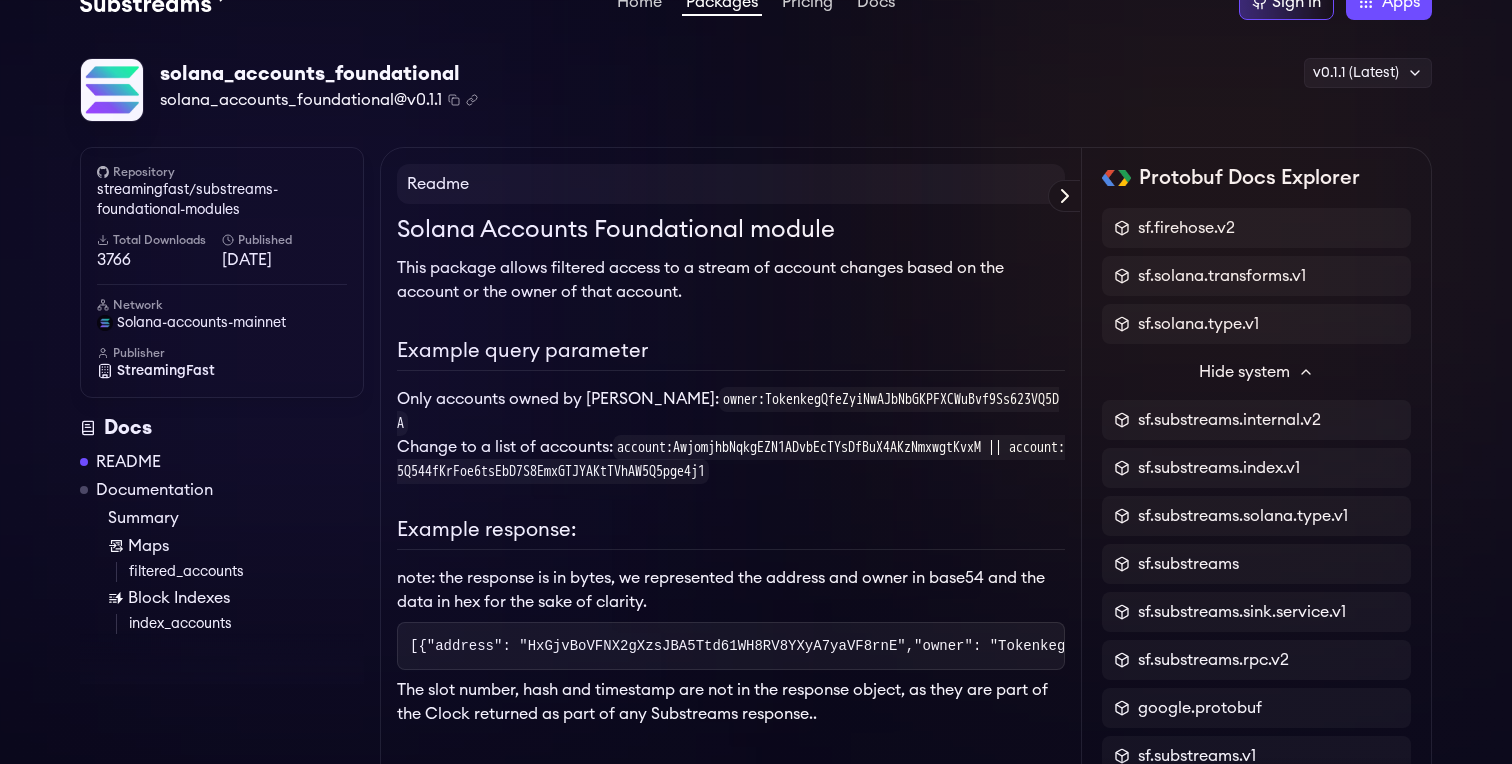 scroll, scrollTop: 38, scrollLeft: 0, axis: vertical 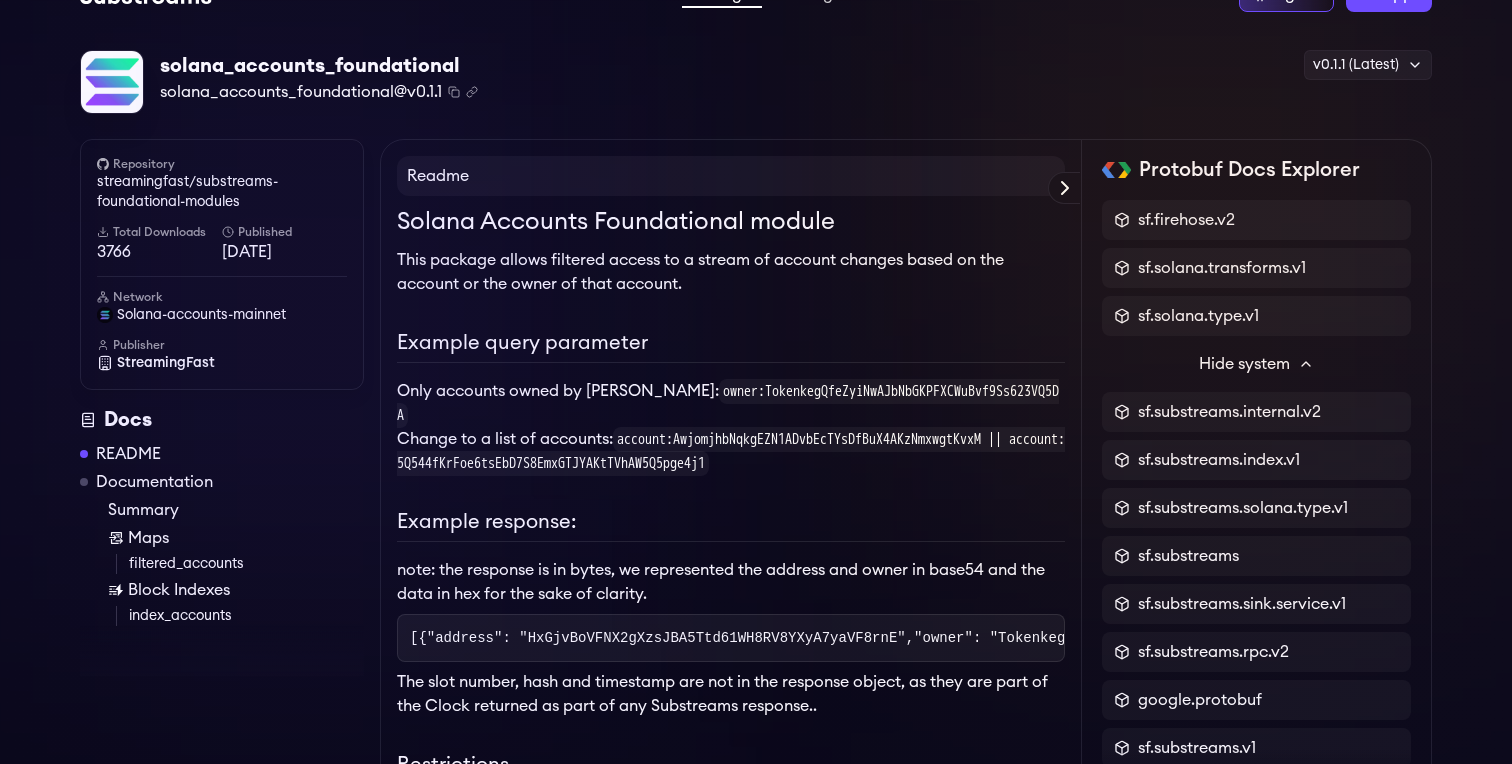 click on "Documentation" at bounding box center [154, 482] 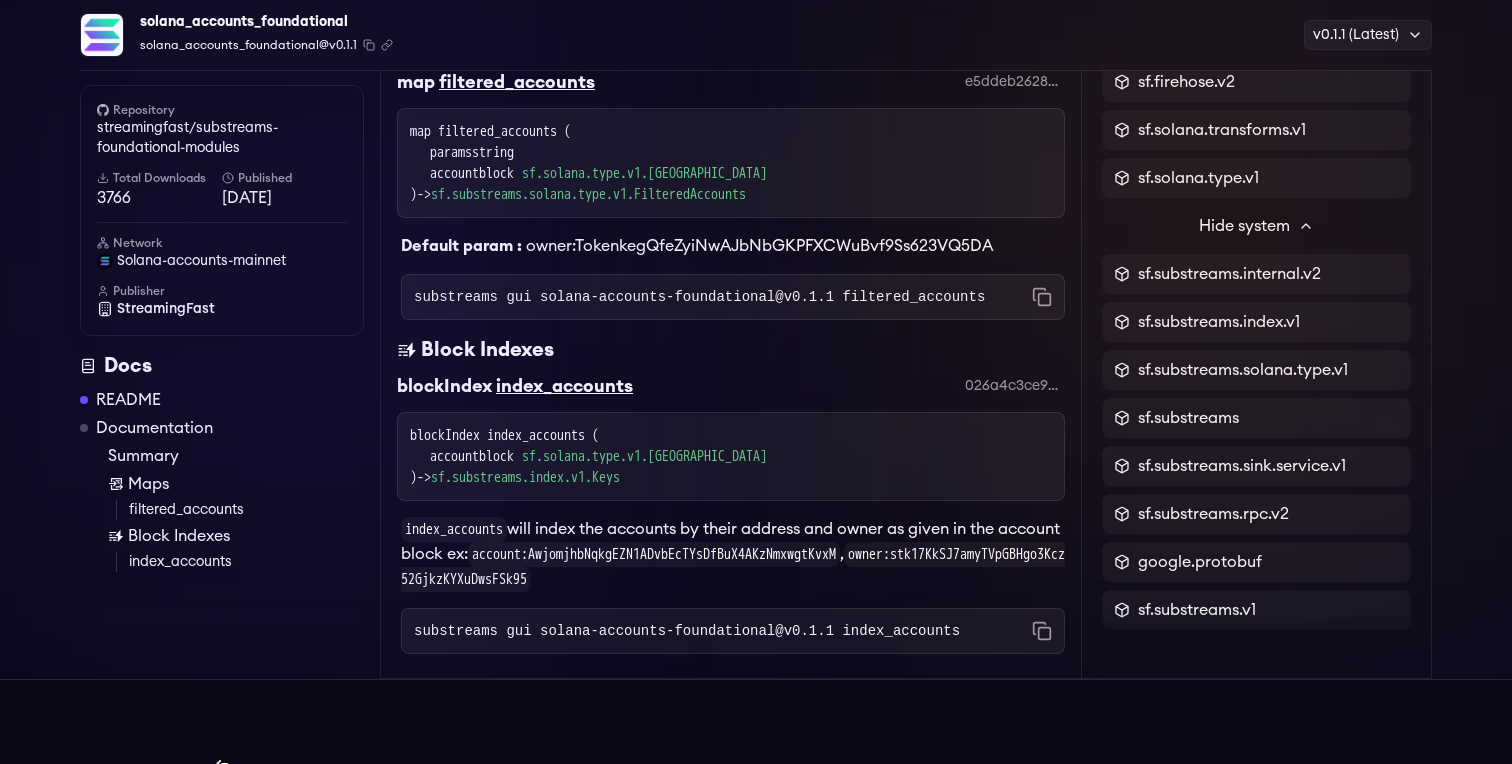 scroll, scrollTop: 1211, scrollLeft: 0, axis: vertical 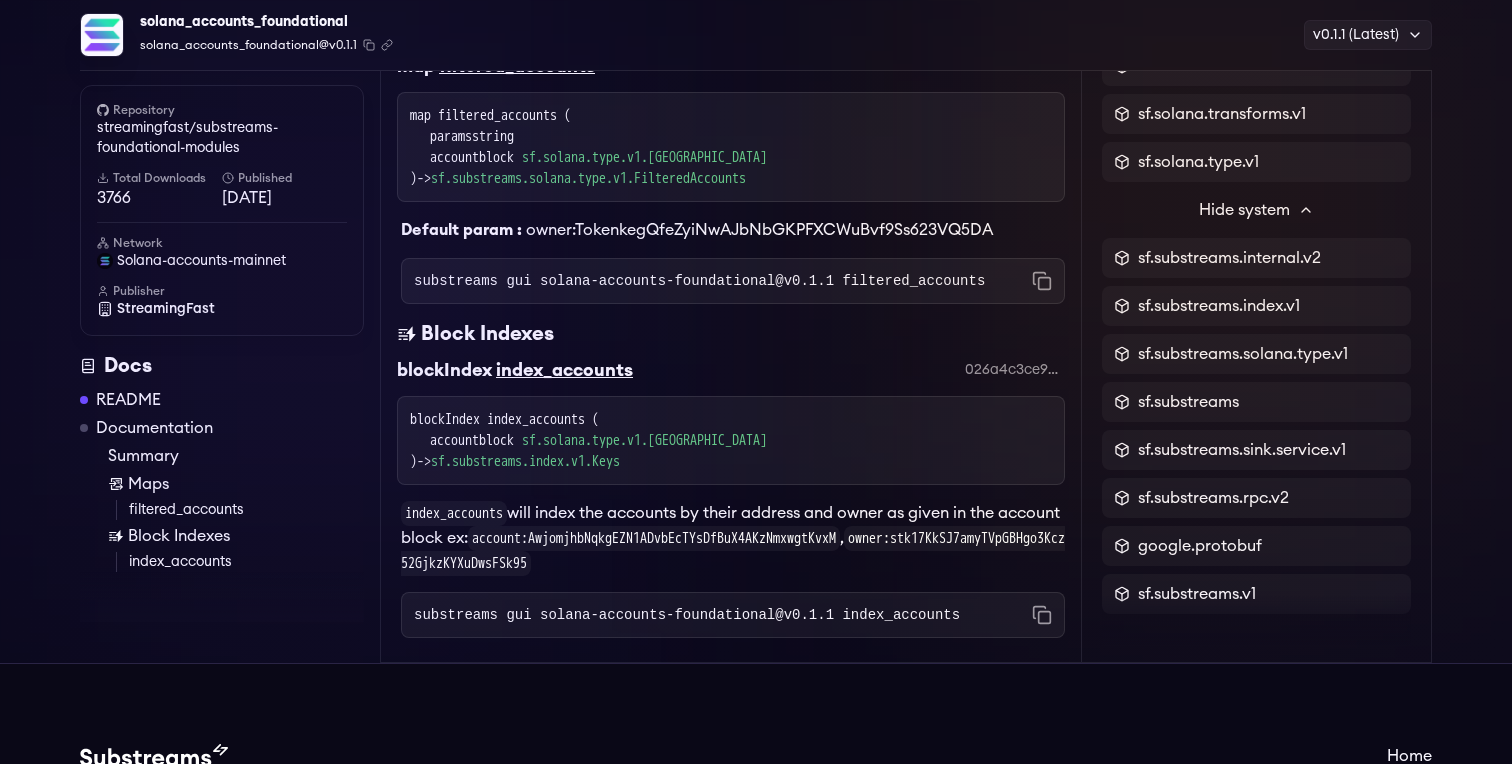 click on "Modules Maps map filtered_accounts e5ddeb2628988f2f0ffad3dff72c19bed38cb294 map filtered_accounts ( paramsstring accountblock sf.solana.type.v1.AccountBlock )   ->  sf.substreams.solana.type.v1.FilteredAccounts Default param :   owner:TokenkegQfeZyiNwAJbNbGKPFXCWuBvf9Ss623VQ5DA substreams gui solana-accounts-foundational@v0.1.1 filtered_accounts Copied!   Block Indexes blockIndex index_accounts 026a4c3ce9c94e4e962c274b7eea6aedd785f813 blockIndex index_accounts ( accountblock sf.solana.type.v1.AccountBlock )   ->  sf.substreams.index.v1.Keys index_accounts  will index the accounts by their address and owner as given in the account block
ex:  account:AwjomjhbNqkgEZN1ADvbEcTYsDfBuX4AKzNmxwgtKvxM ,  owner:stk17KkSJ7amyTVpGBHgo3Kcz52GjkzKYXuDwsFSk95
substreams gui solana-accounts-foundational@v0.1.1 index_accounts Copied!" at bounding box center [731, 303] 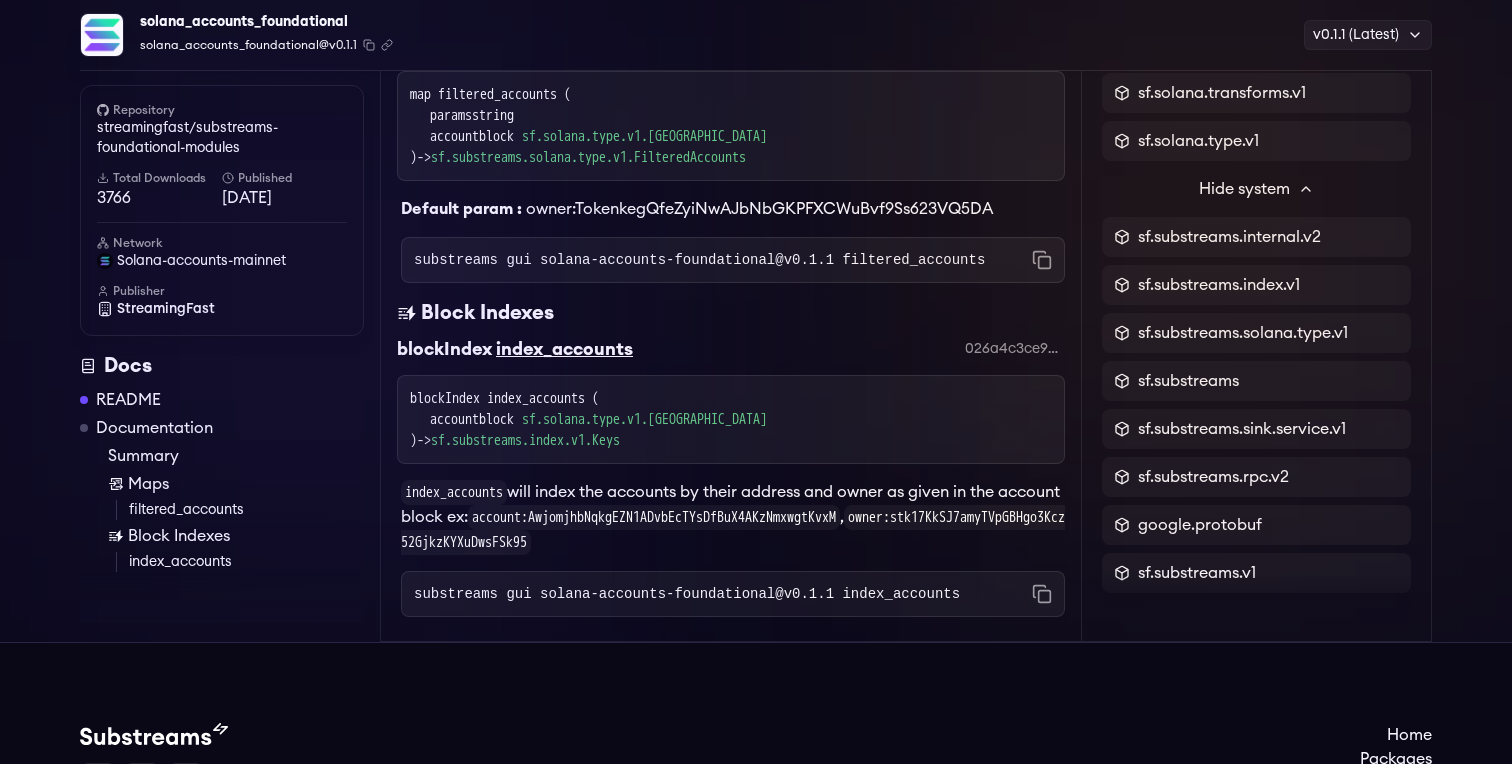 scroll, scrollTop: 1234, scrollLeft: 0, axis: vertical 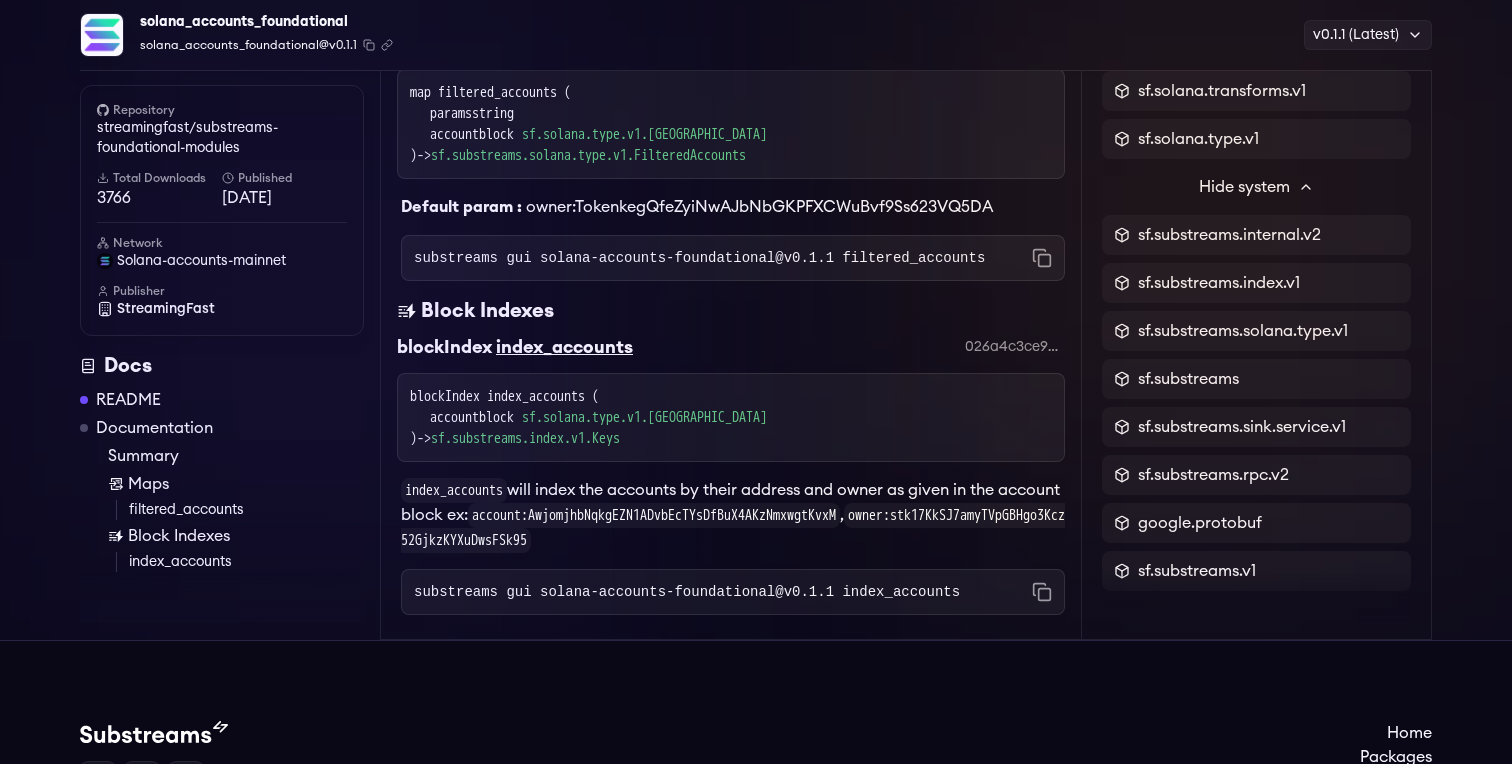 click on "owner:TokenkegQfeZyiNwAJbNbGKPFXCWuBvf9Ss623VQ5DA" at bounding box center (759, 207) 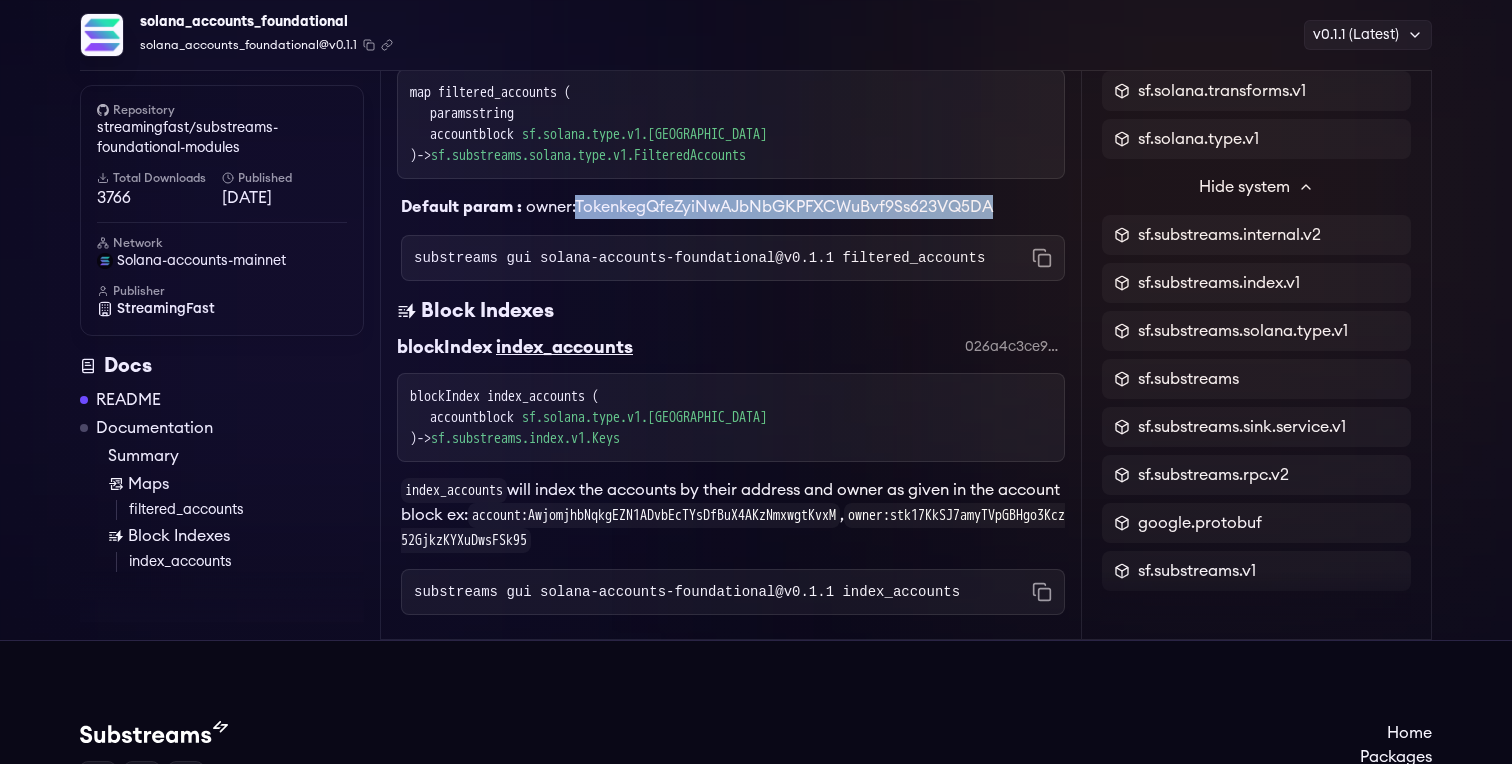 click on "owner:TokenkegQfeZyiNwAJbNbGKPFXCWuBvf9Ss623VQ5DA" at bounding box center [759, 207] 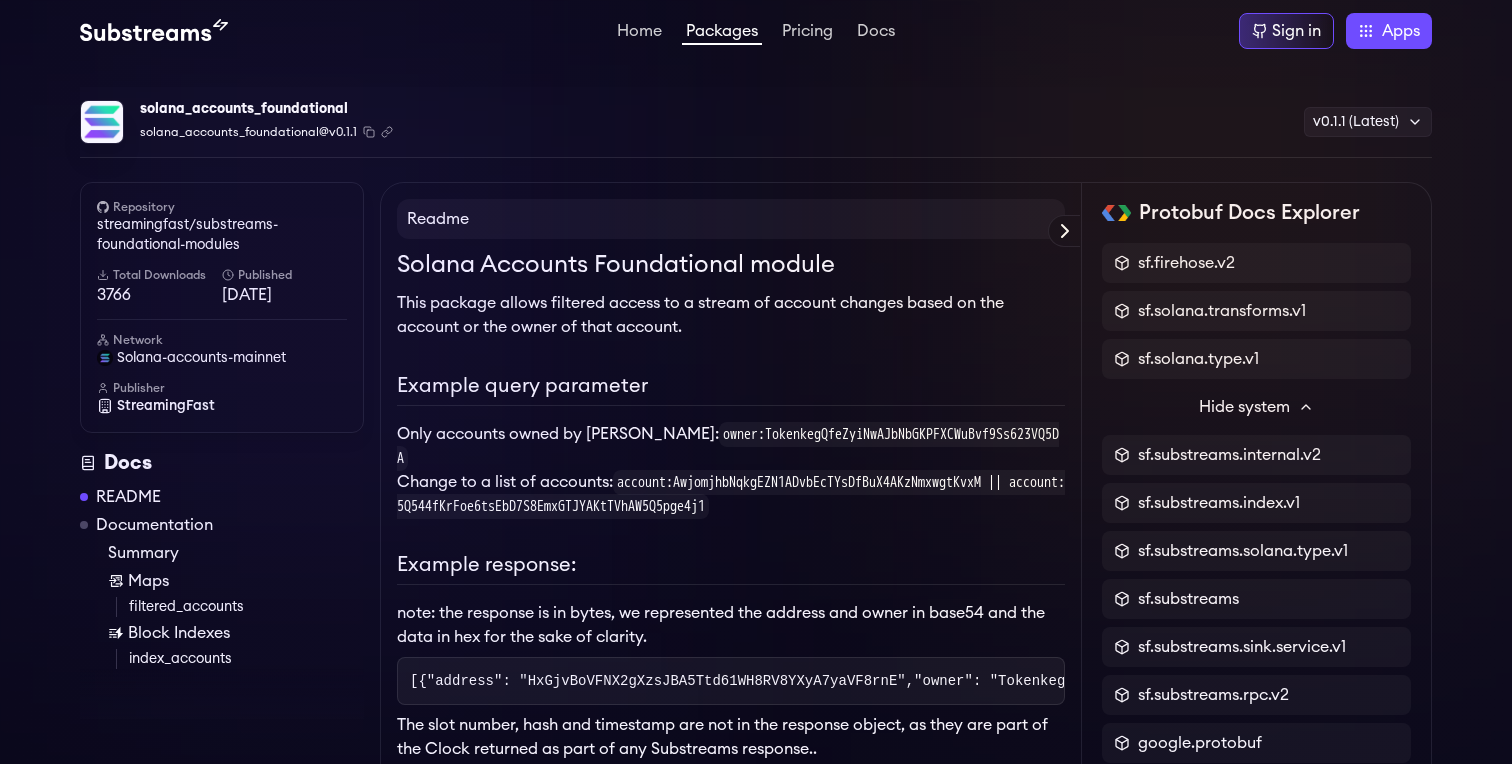 scroll, scrollTop: 0, scrollLeft: 0, axis: both 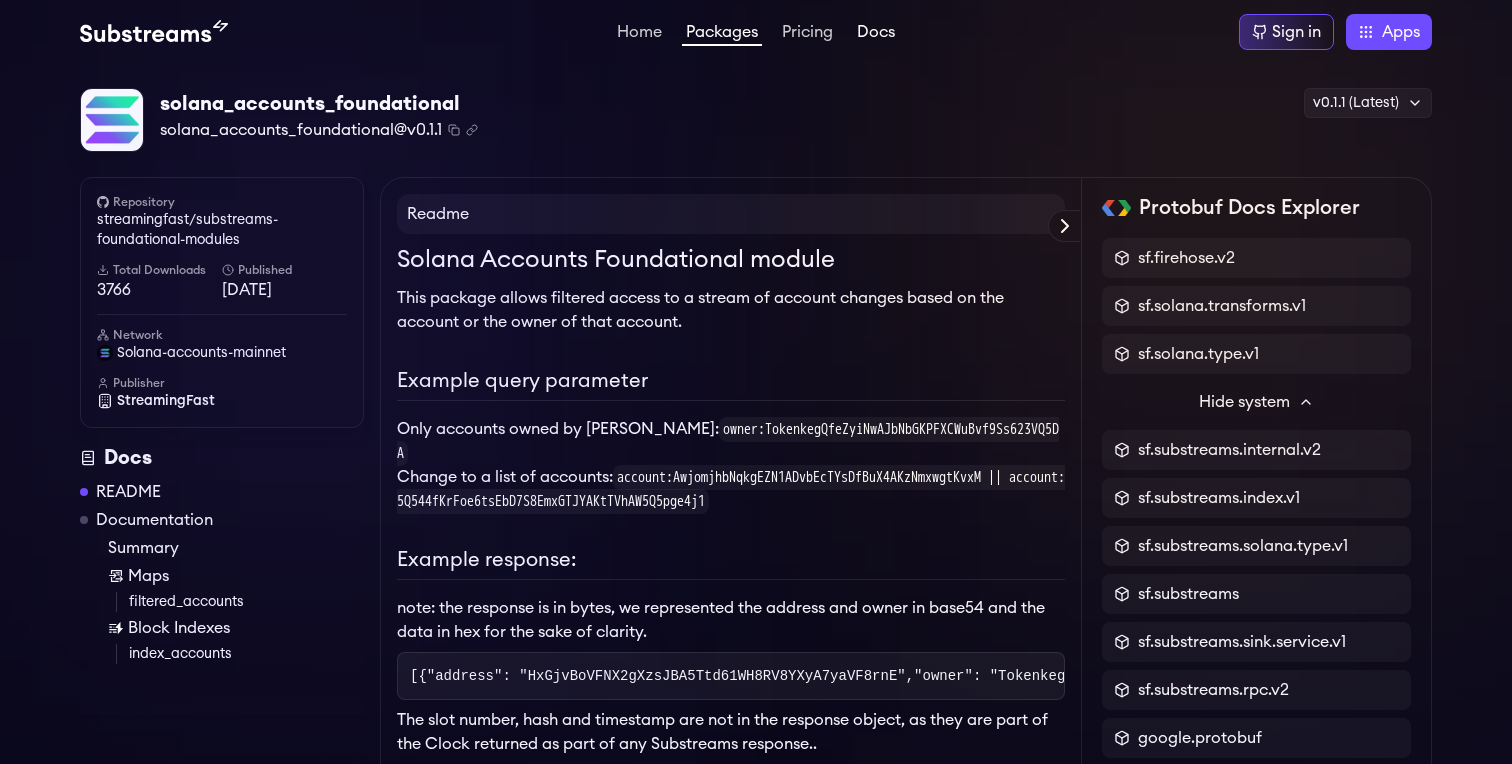 click on "Docs" at bounding box center [876, 34] 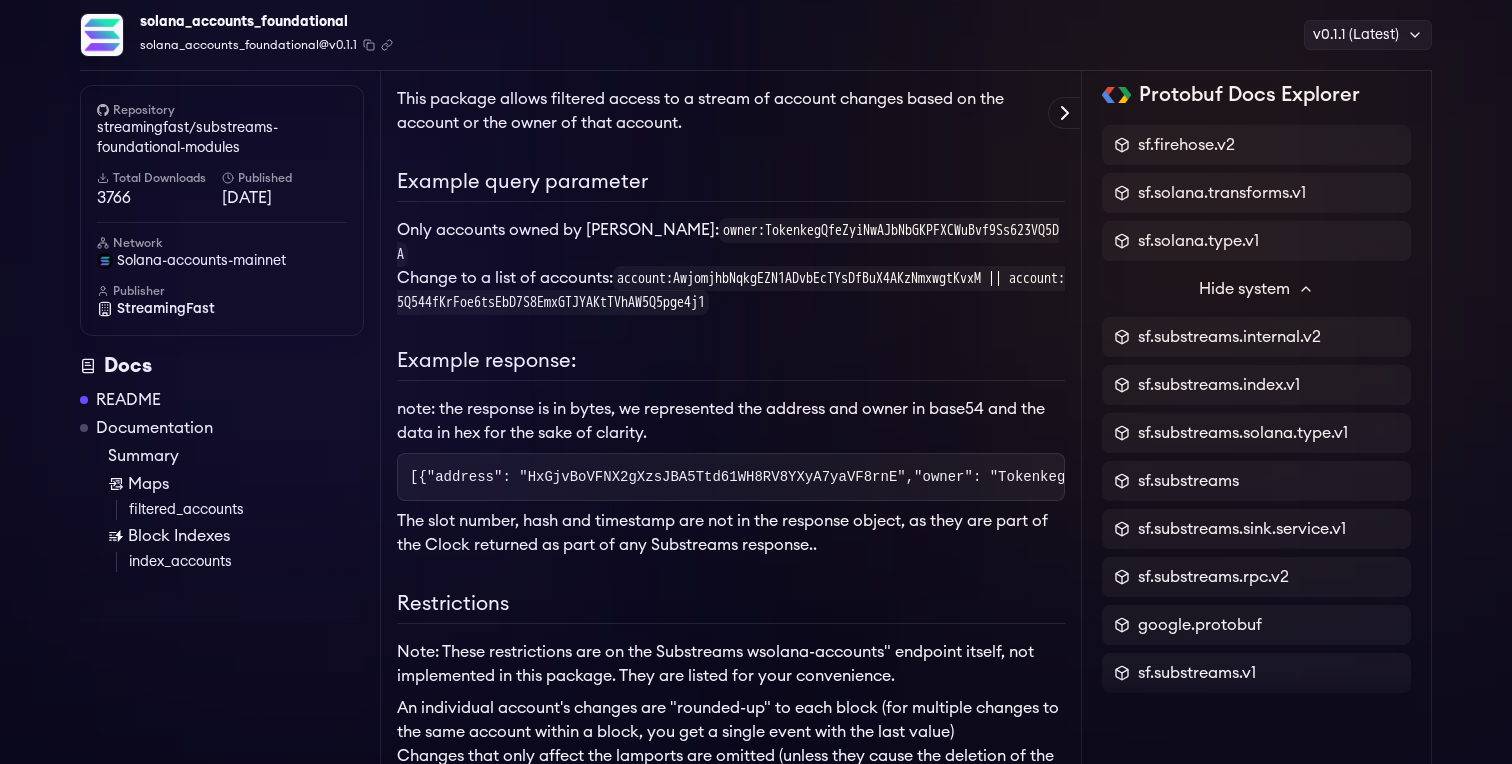 scroll, scrollTop: 248, scrollLeft: 0, axis: vertical 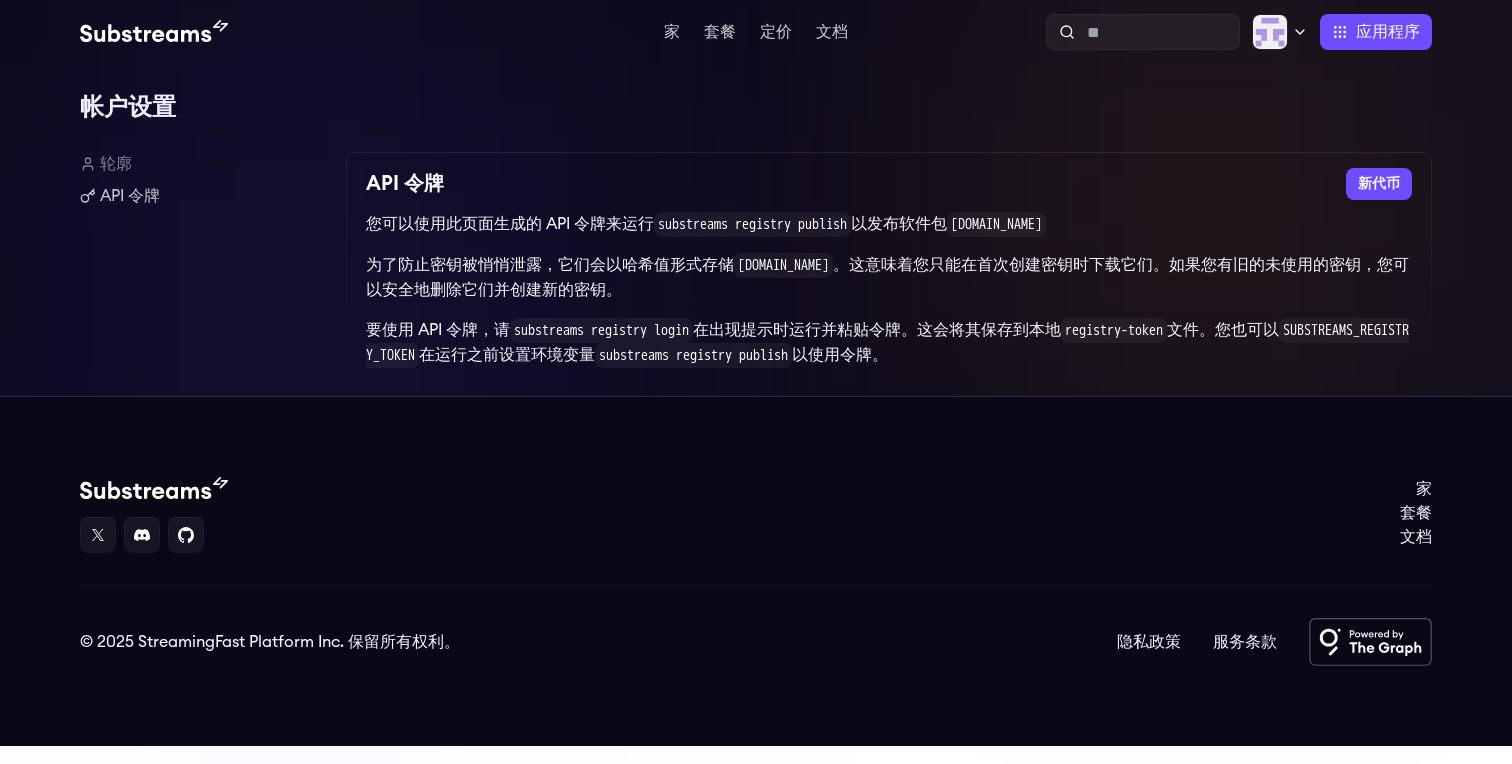 click on "帐户设置 轮廓   API 令牌 API 令牌   新代币 您可以使用此页面生成的 API 令牌来运行 substreams registry publish 以发布软件包 substreams.dev 为了防止密钥被悄悄泄露，它们会以哈希值形式存储 substreams.dev 。这意味着您只能在首次创建密钥时下载它们。如果您有旧的未使用的密钥，您可以安全地删除它们并创建新的密钥。 要使用 API 令牌，请 substreams registry login 在出现提示时运行并粘贴令牌。这会将其保存到本地 registry-token 文件。您也可以 SUBSTREAMS_REGISTRY_TOKEN 在运行之前设置环境变量 substreams registry publish 以使用令牌。" at bounding box center [756, 230] 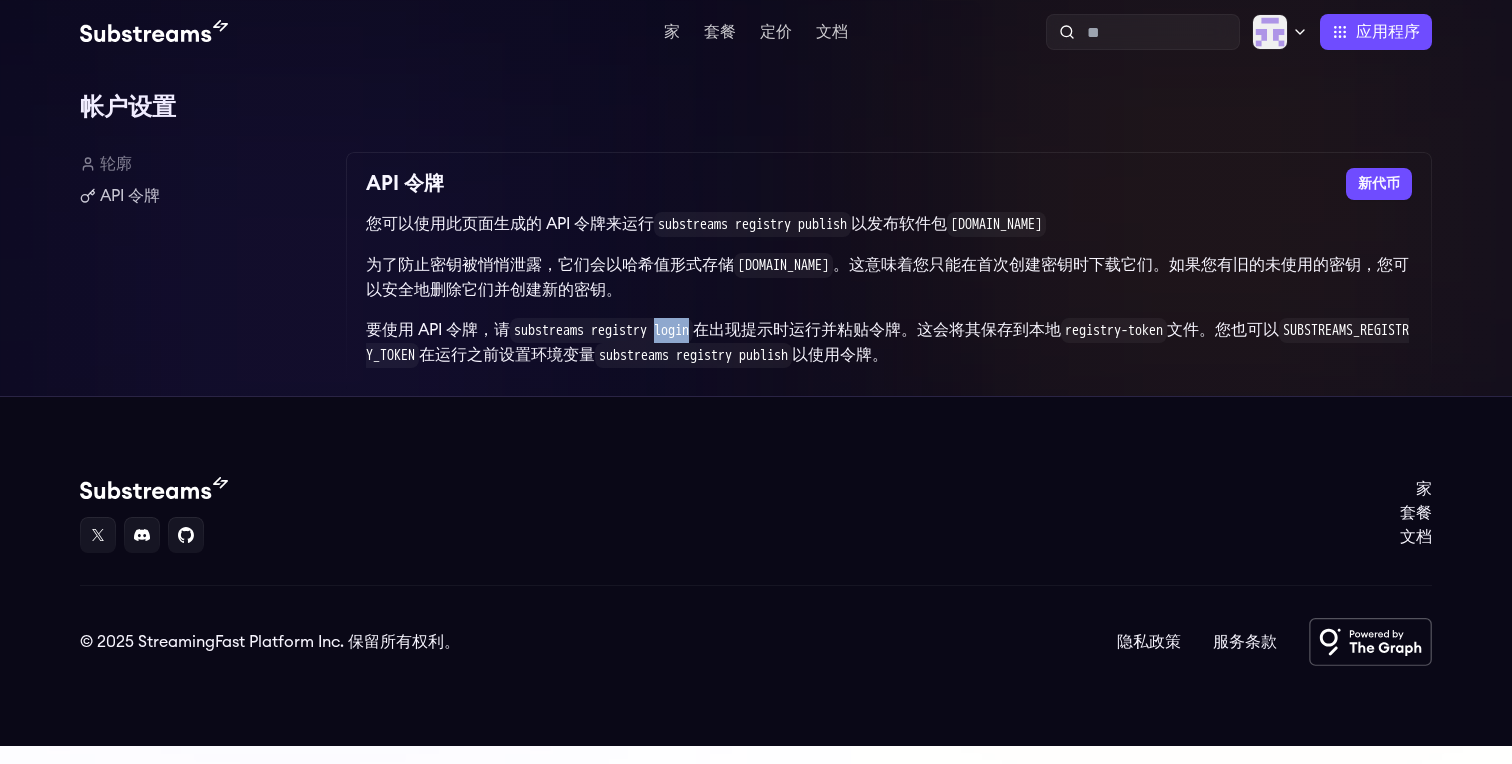 click on "substreams registry login" at bounding box center [601, 330] 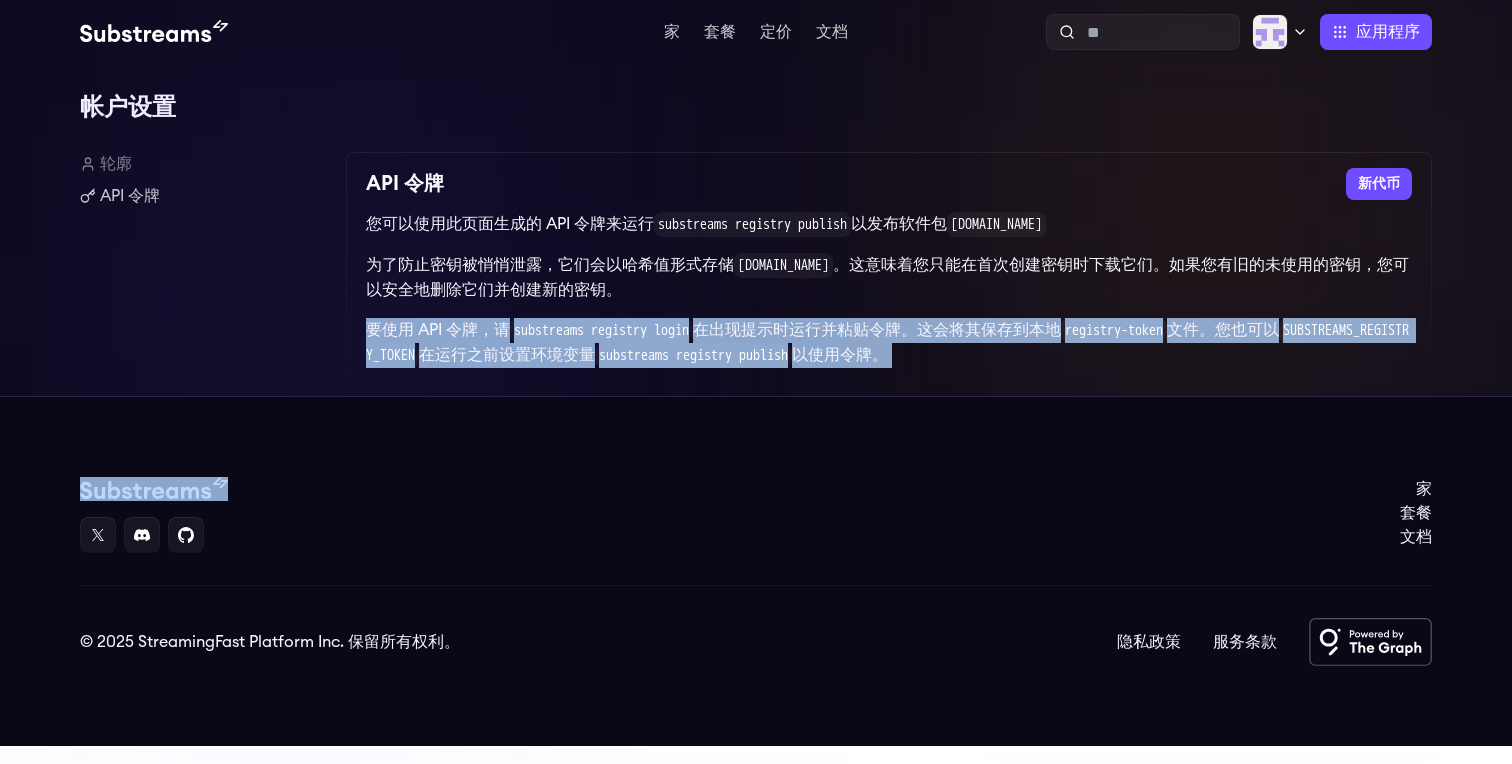 click on "substreams registry login" at bounding box center (601, 330) 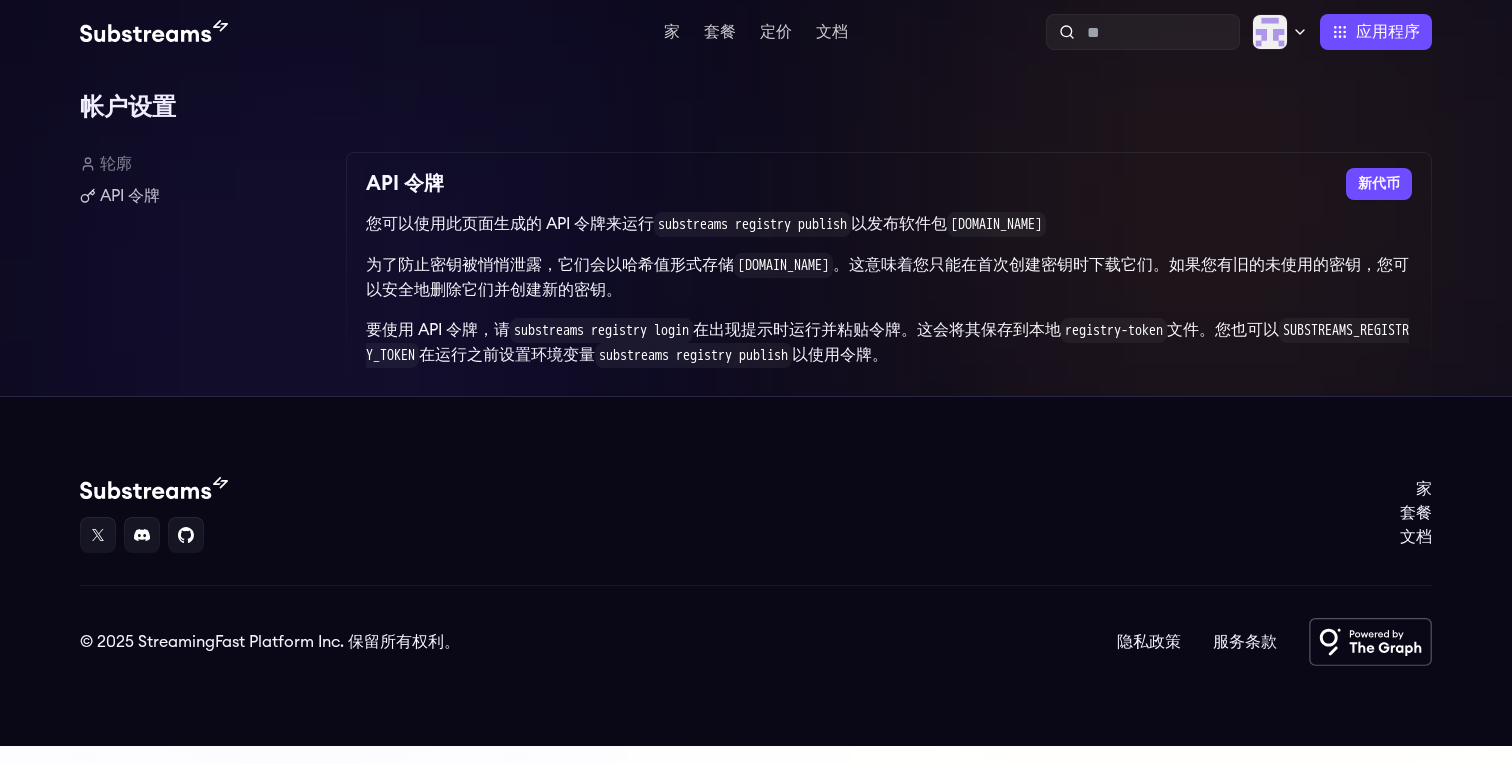 click on "substreams registry login" at bounding box center [601, 330] 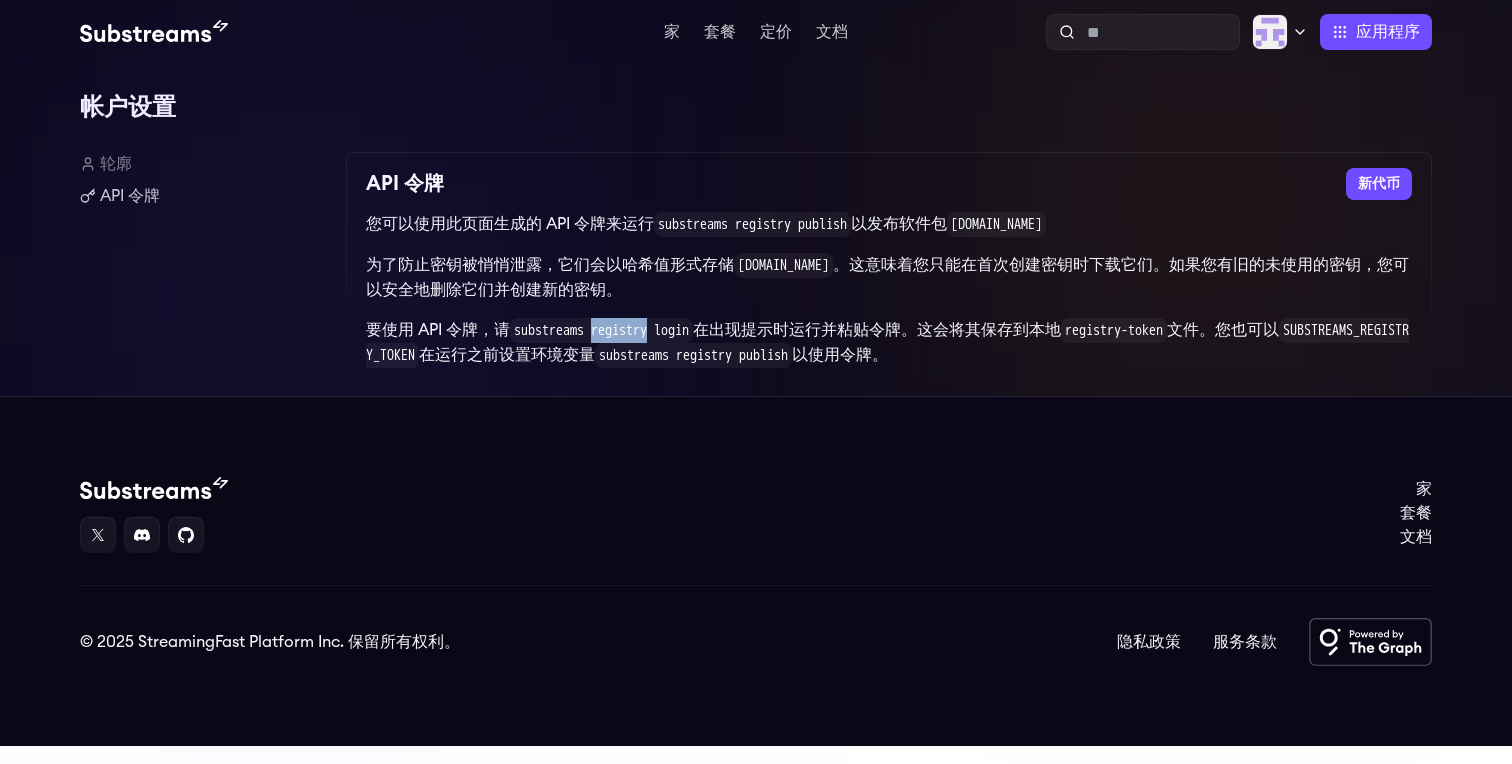 click on "substreams registry login" at bounding box center (601, 330) 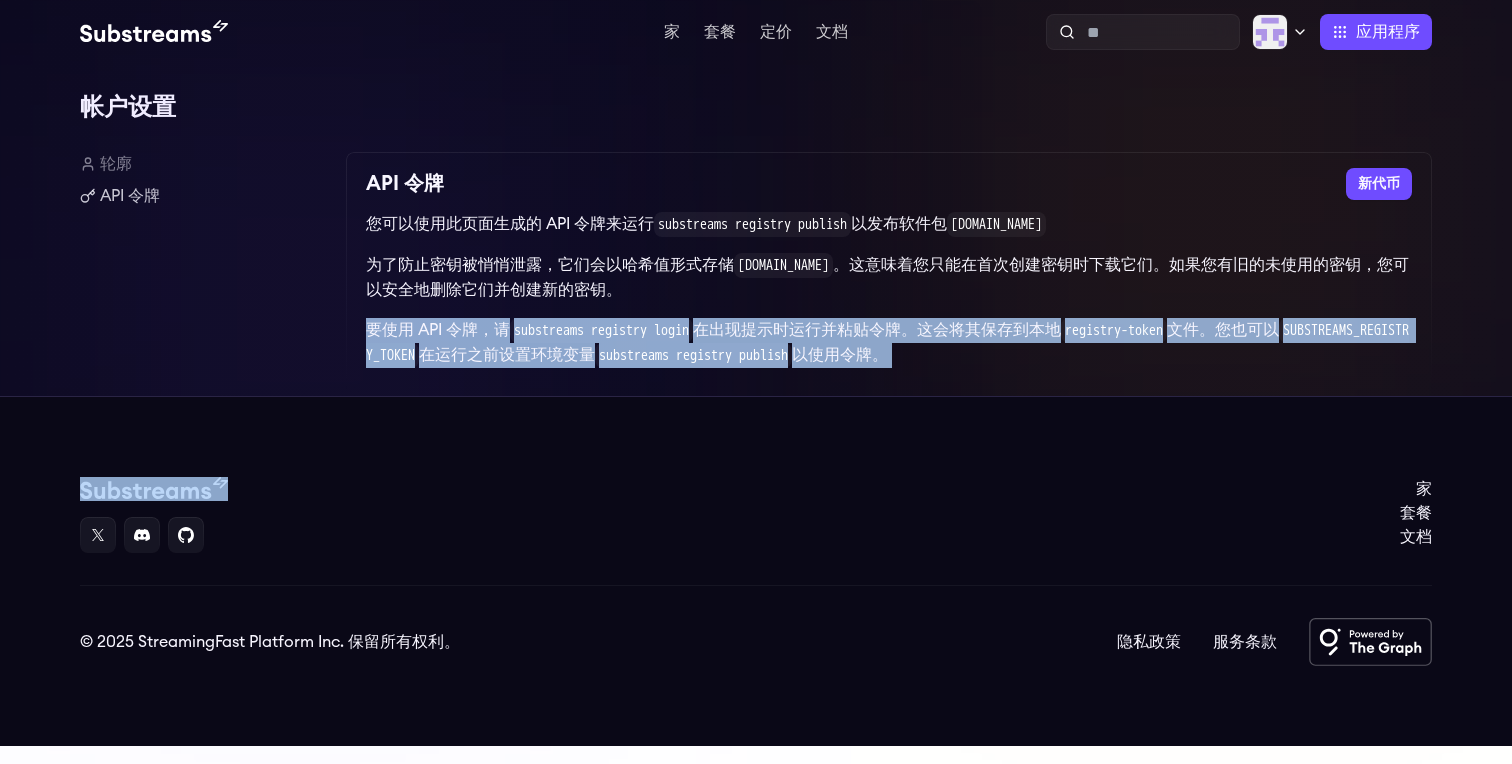 click on "substreams registry login" at bounding box center (601, 330) 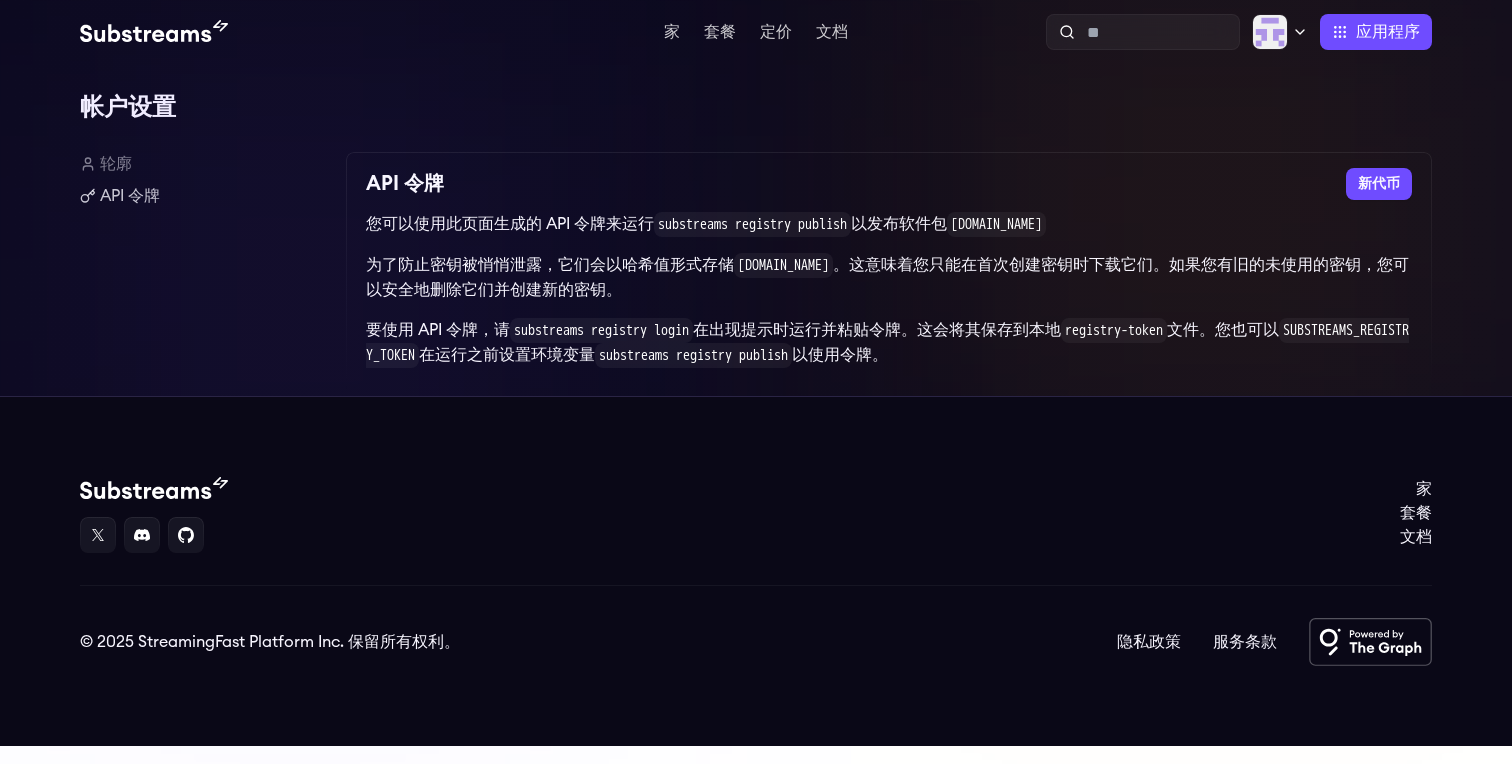 click on "substreams registry login" at bounding box center [601, 330] 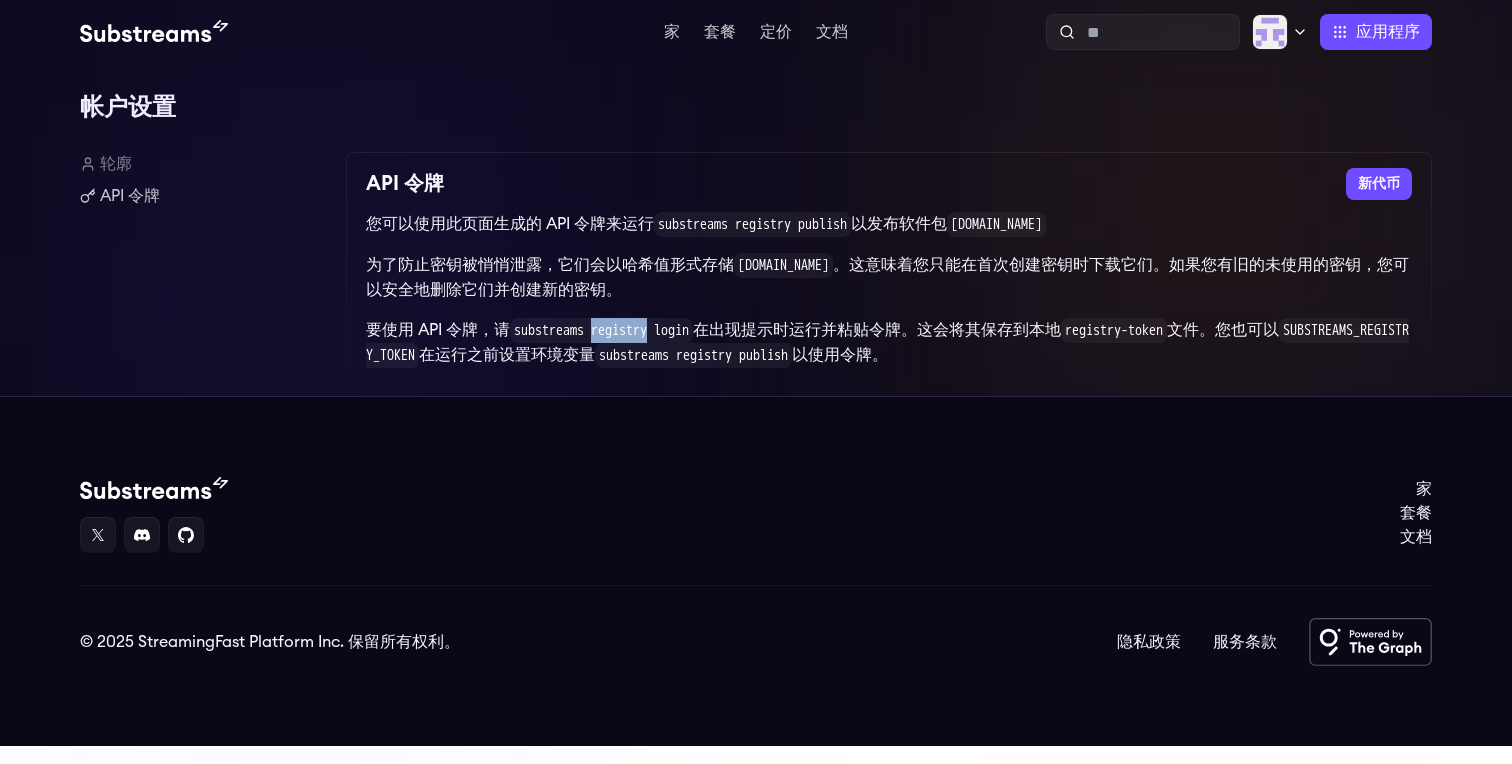 click on "substreams registry login" at bounding box center [601, 330] 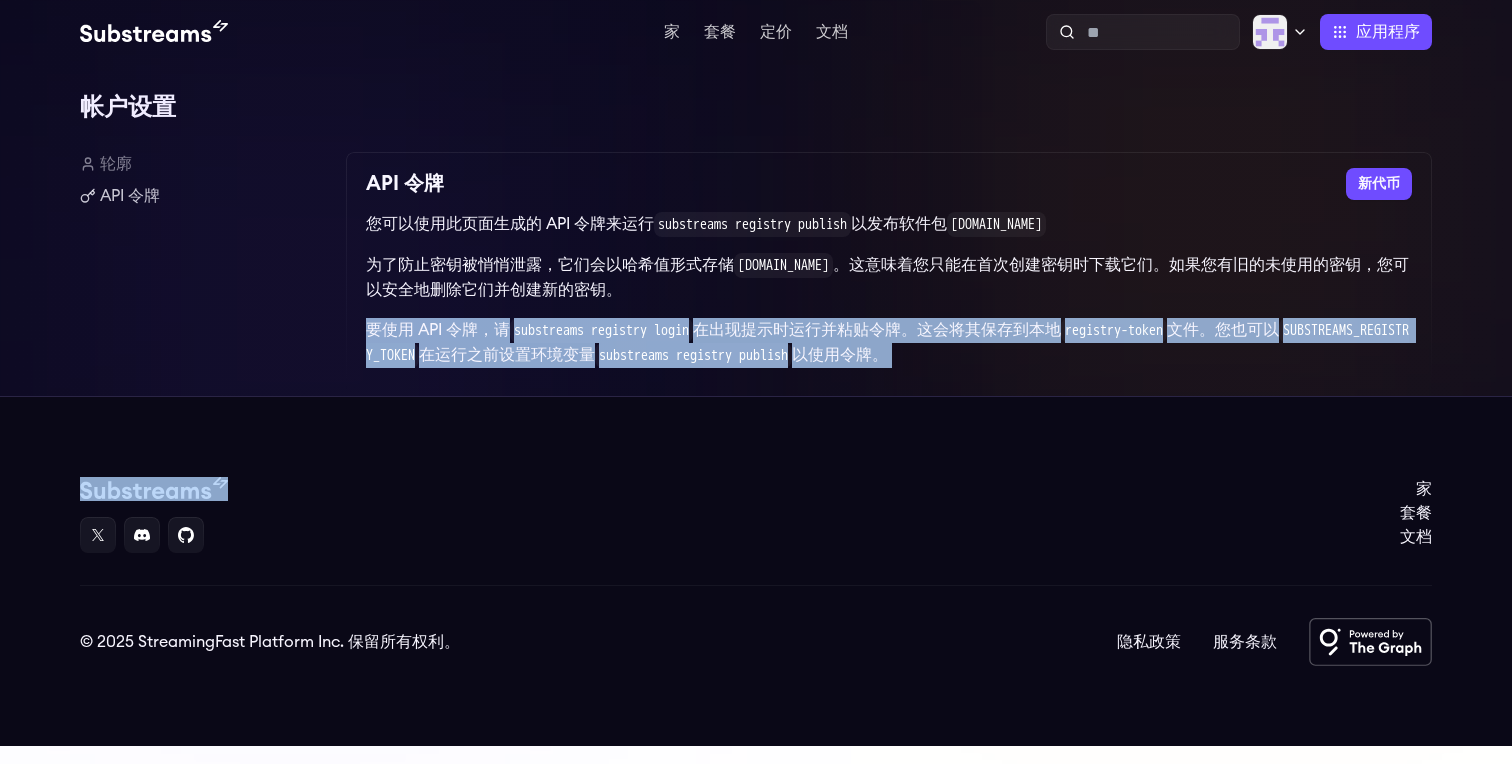 click on "substreams registry login" at bounding box center (601, 330) 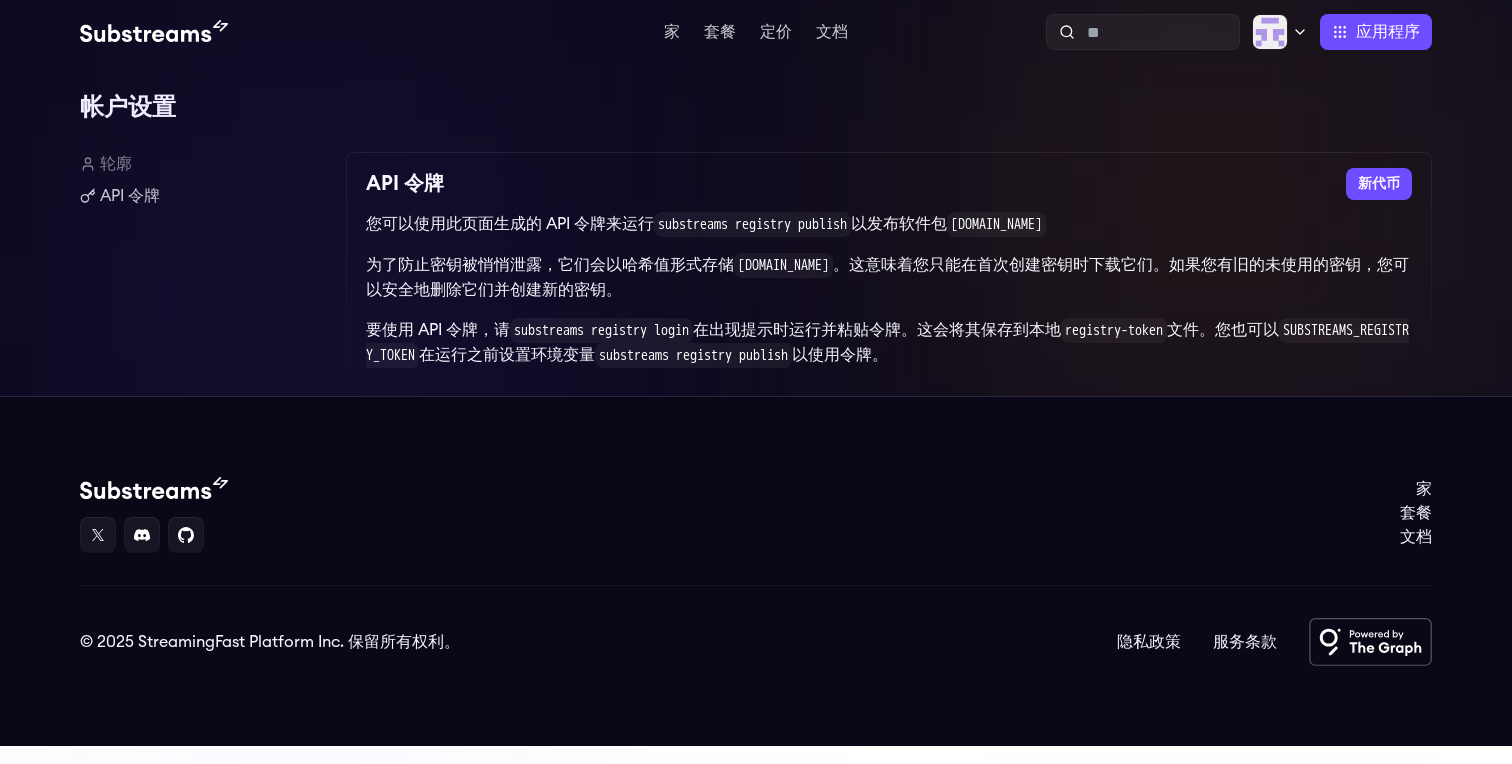 click on "substreams registry login" at bounding box center [601, 330] 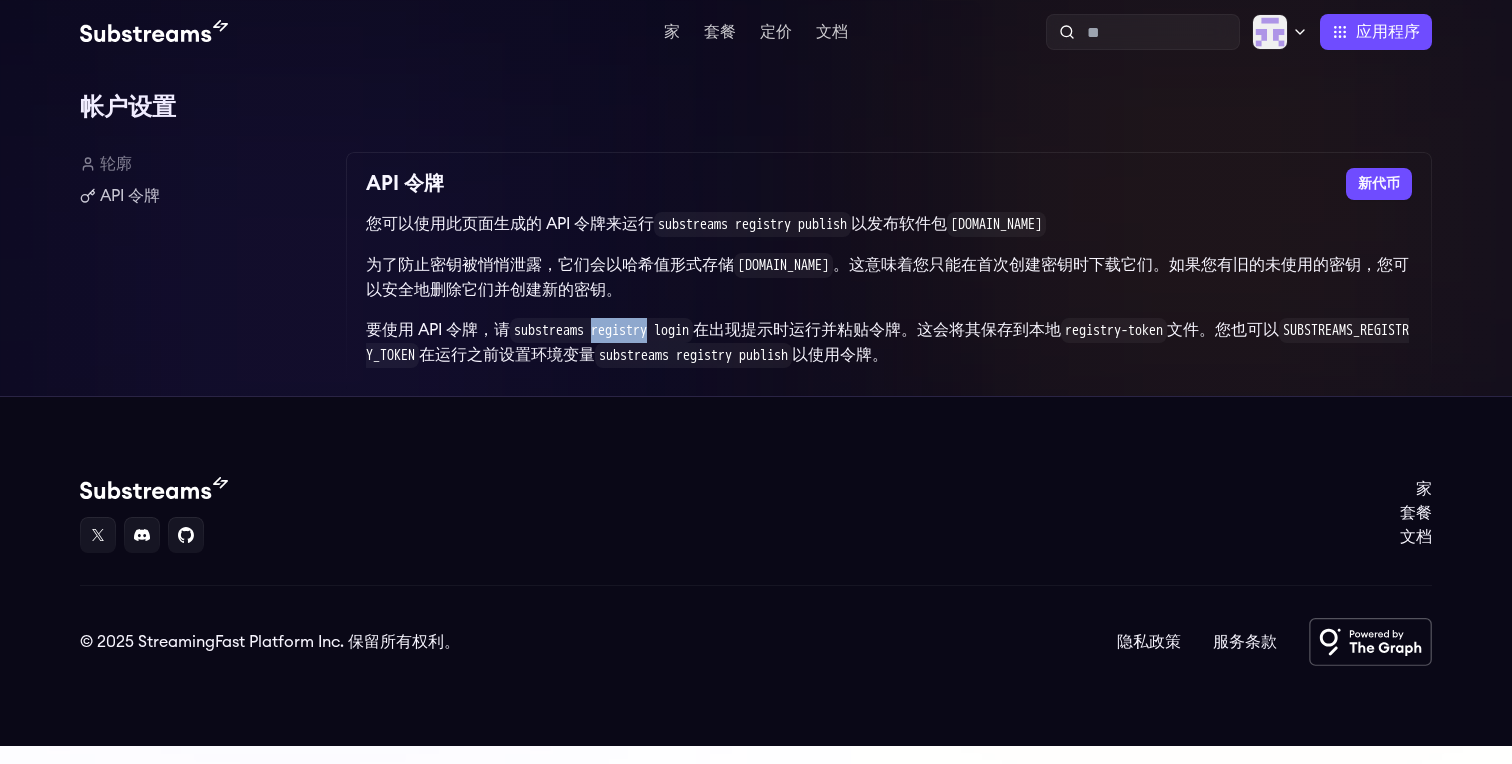 click on "substreams registry login" at bounding box center [601, 330] 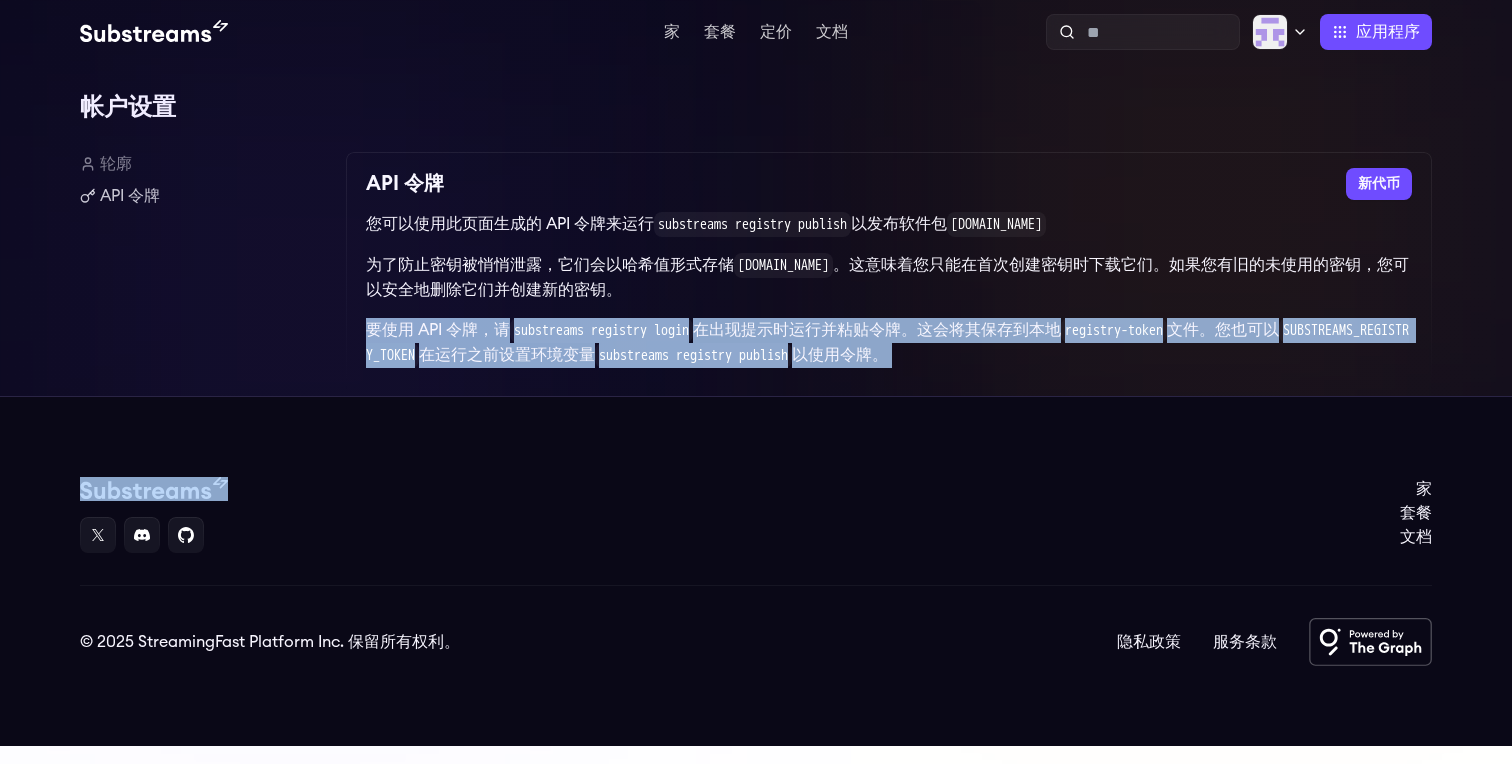 click on "substreams registry login" at bounding box center [601, 330] 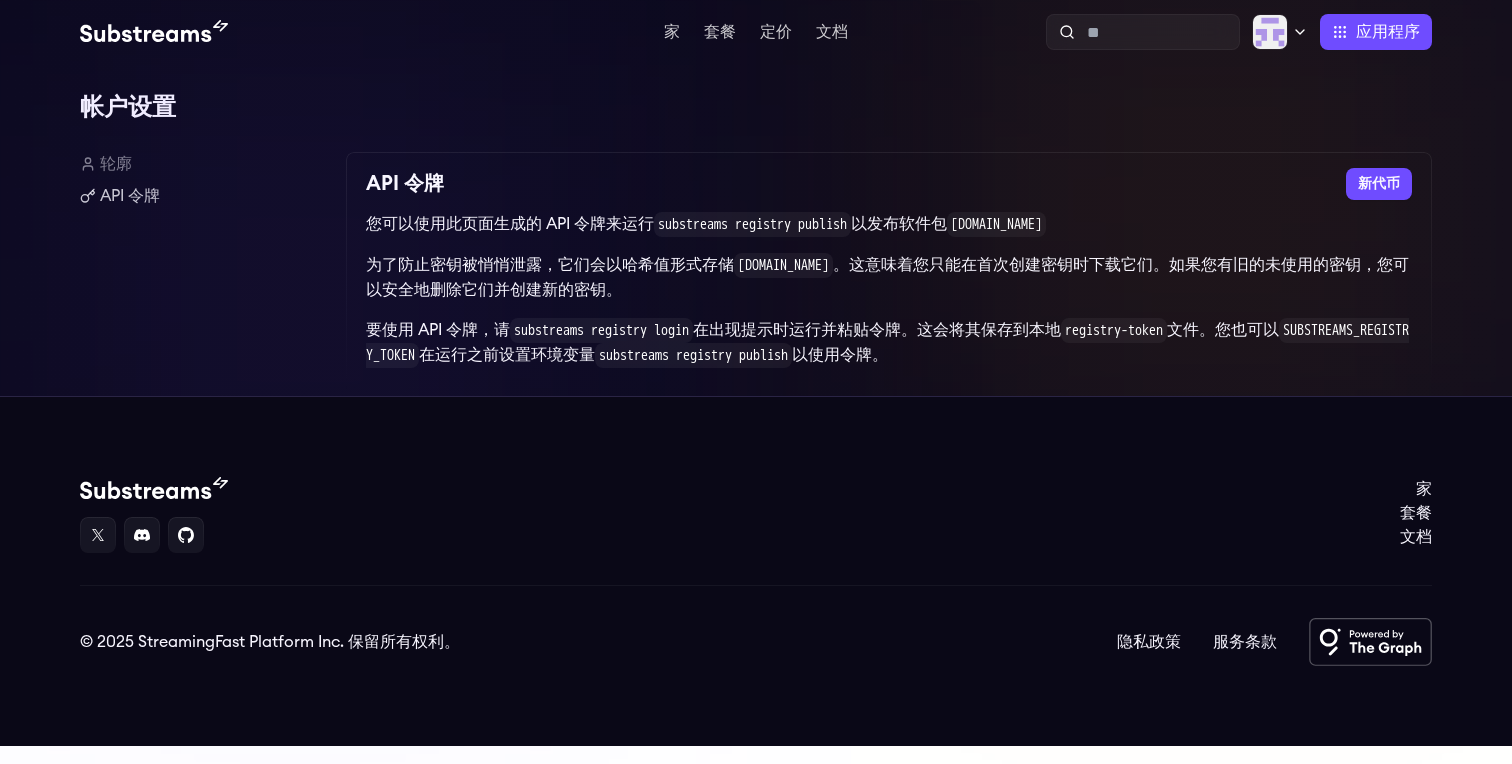 click on "在运行之前设置环境变量" at bounding box center (507, 355) 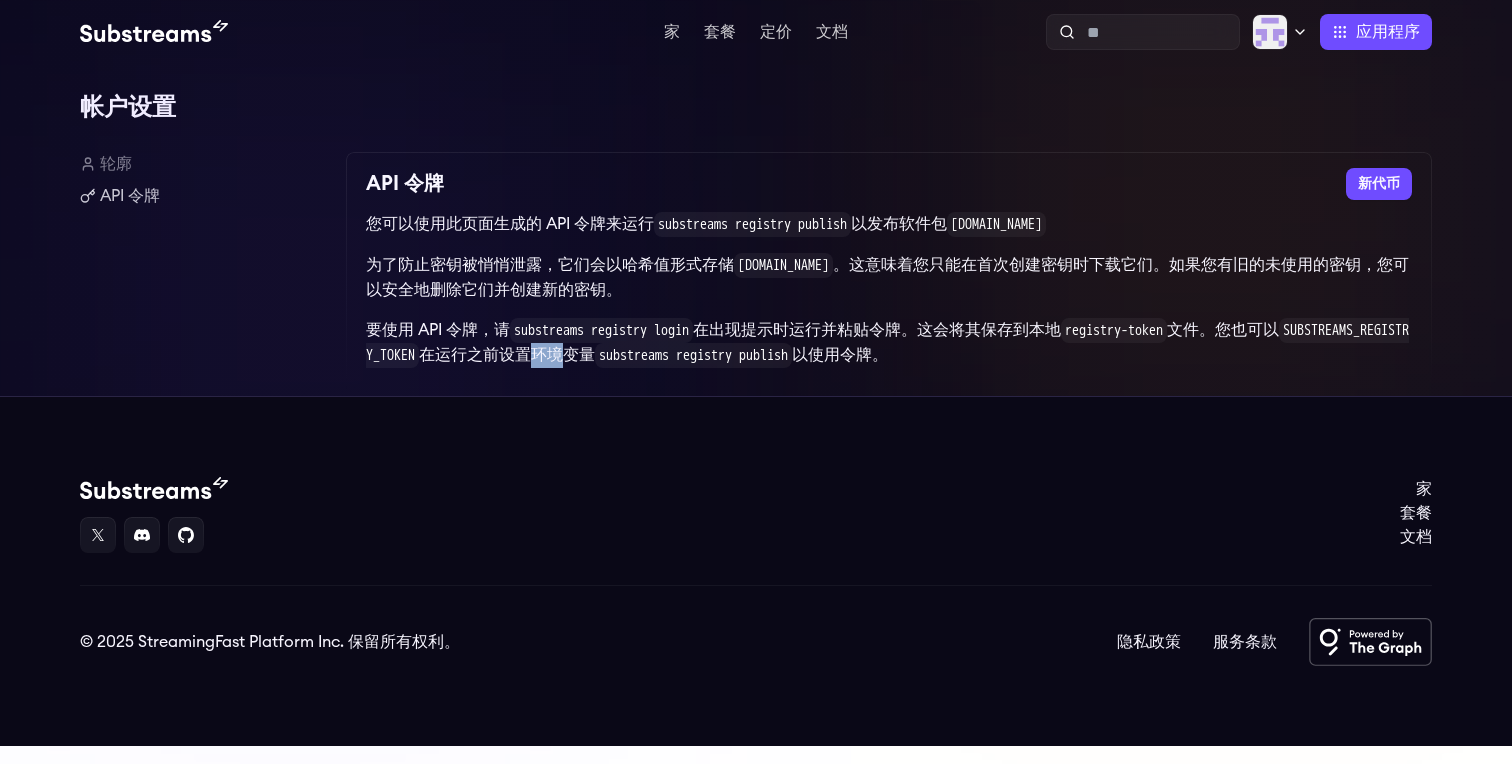click on "在运行之前设置环境变量" at bounding box center (507, 355) 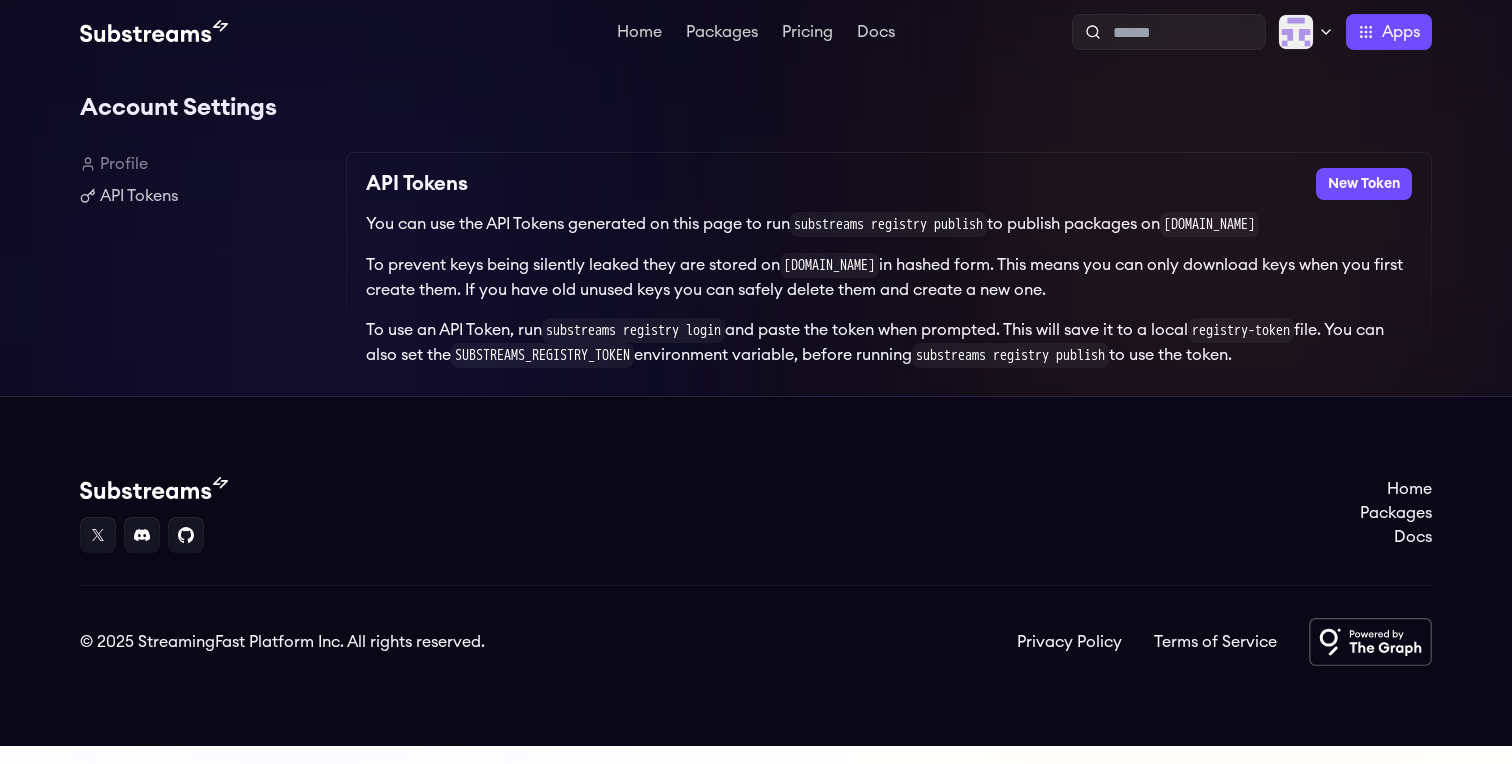 scroll, scrollTop: 0, scrollLeft: 0, axis: both 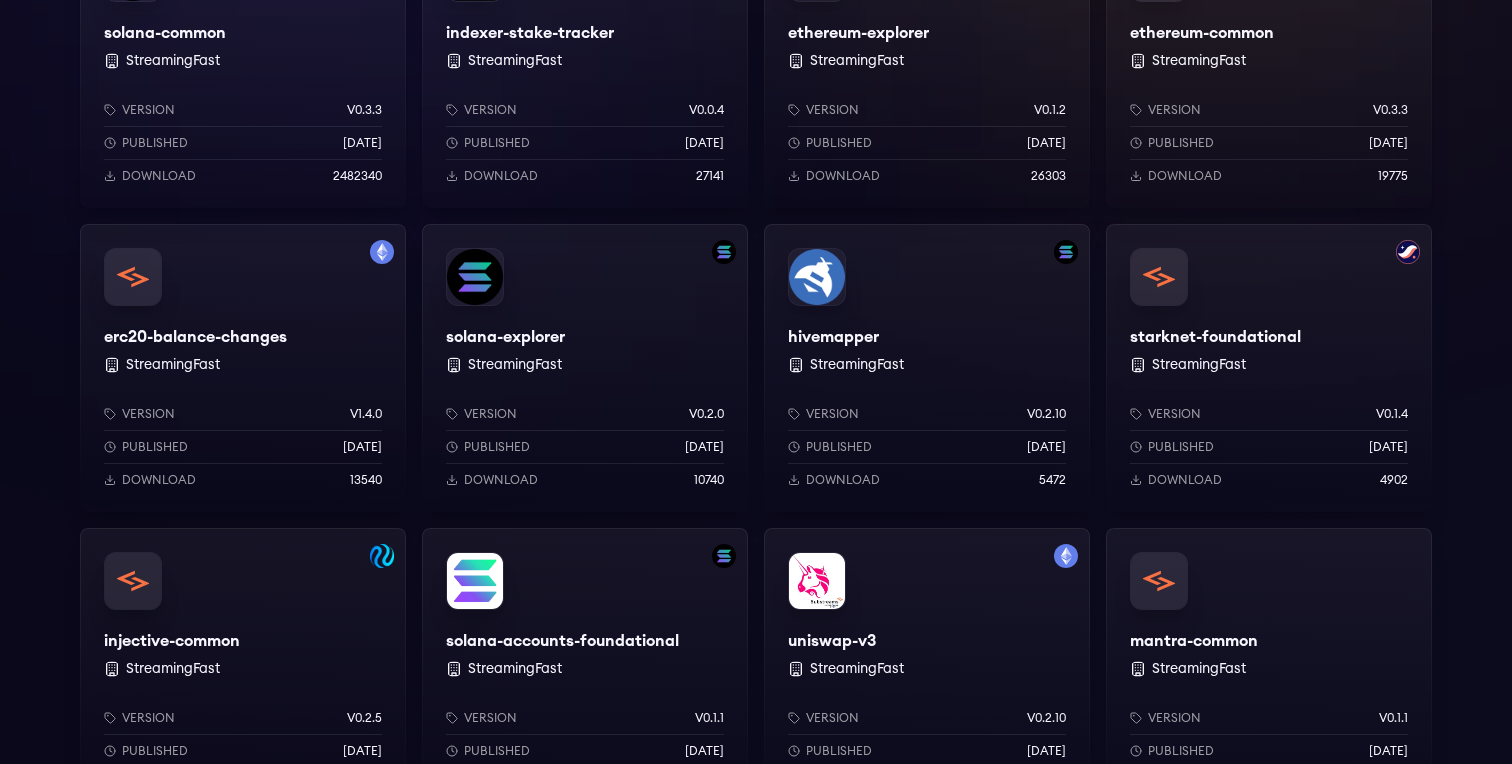 click on "solana-common   StreamingFast Version v0.3.3 Published 4 months ago Download 2482340 indexer-stake-tracker   StreamingFast Version v0.0.4 Published 4 months ago Download 27141 ethereum-explorer   StreamingFast Version v0.1.2 Published 1 years ago Download 26303 ethereum-common   StreamingFast Version v0.3.3 Published 1 months ago Download 19775 erc20-balance-changes   StreamingFast Version v1.4.0 Published 5 months ago Download 13540 solana-explorer   StreamingFast Version v0.2.0 Published 1 years ago Download 10740 hivemapper   StreamingFast Version v0.2.10 Published 9 months ago Download 5472 starknet-foundational   StreamingFast Version v0.1.4 Published 8 months ago Download 4902 injective-common   StreamingFast Version v0.2.5 Published 4 months ago Download 4724 solana-accounts-foundational   StreamingFast Version v0.1.1 Published 6 months ago Download 3766 uniswap-v3   StreamingFast Version v0.2.10 Published 11 months ago Download 2690 mantra-common   StreamingFast Version v0.1.1 Published 4 months ago" at bounding box center (756, 824) 